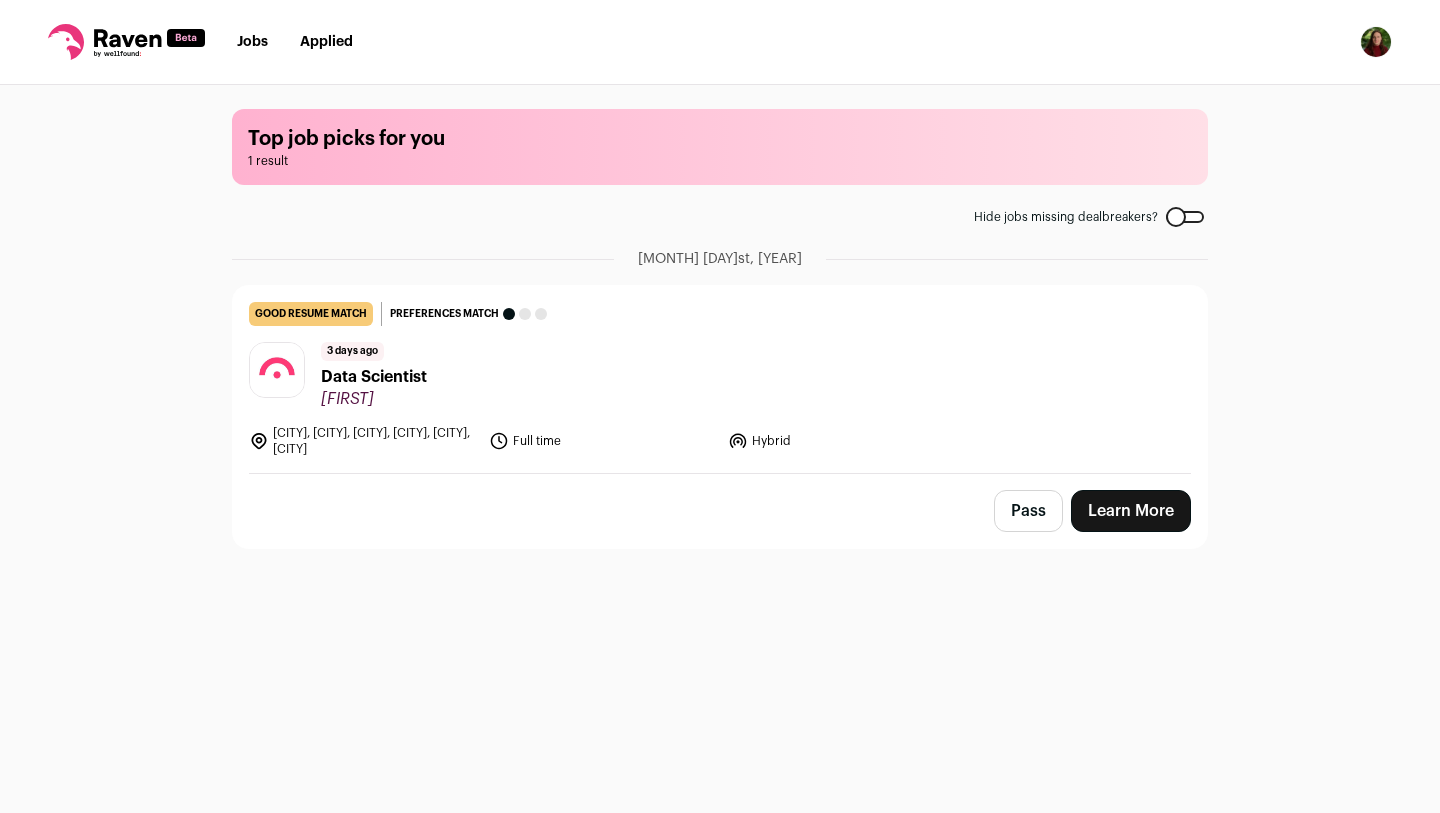 scroll, scrollTop: 0, scrollLeft: 0, axis: both 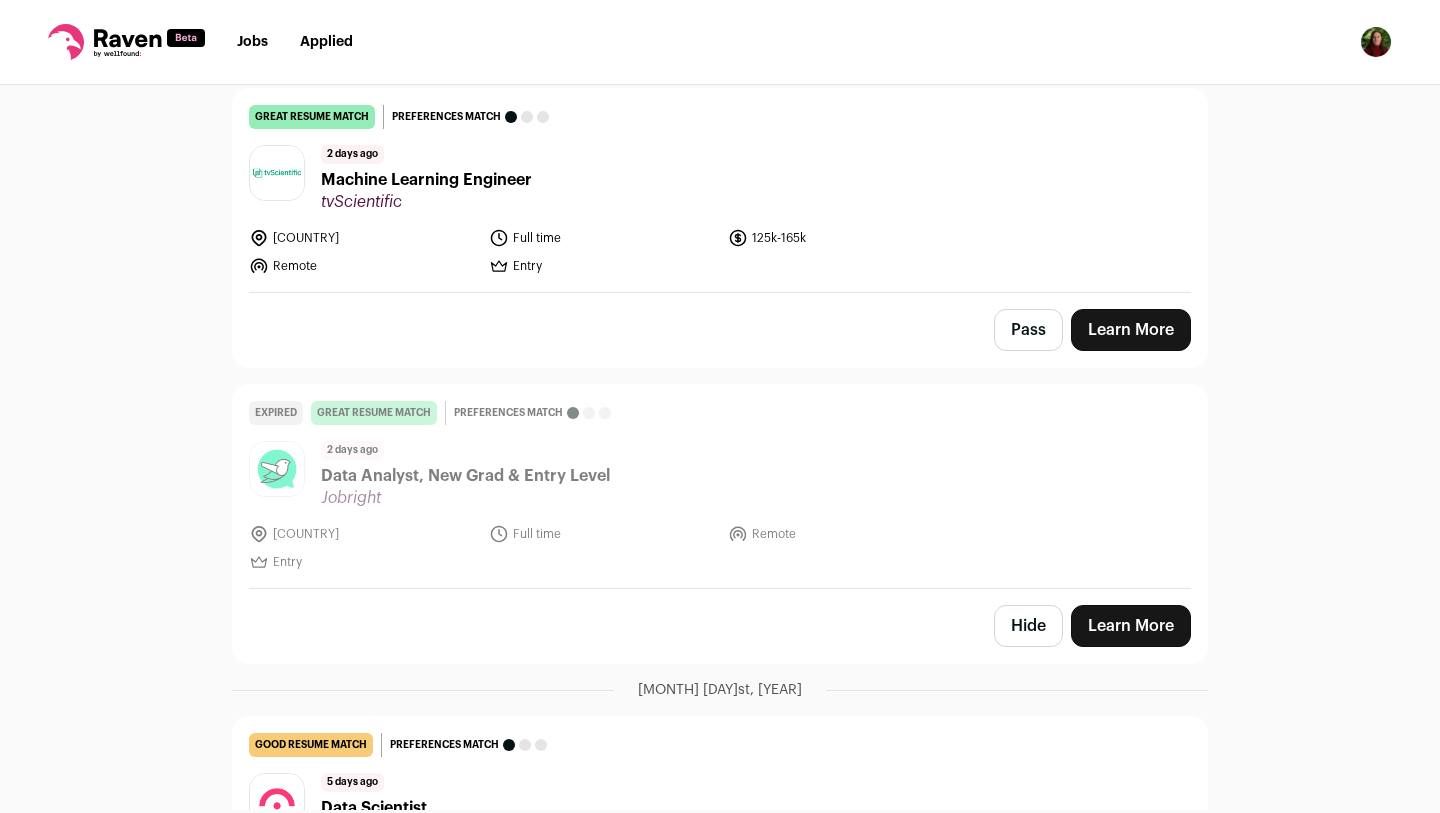 click on "Hide" at bounding box center (1028, 626) 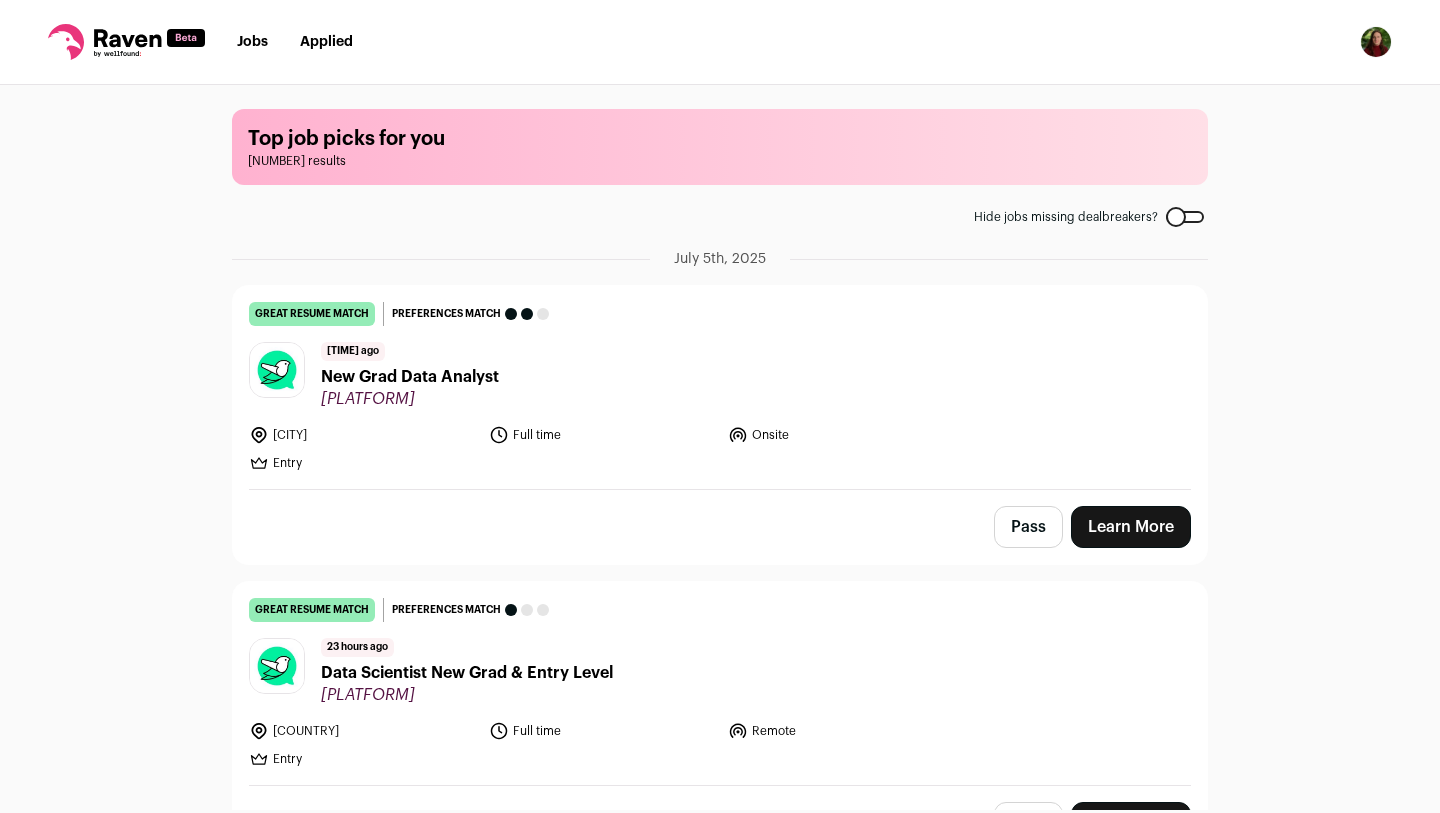 scroll, scrollTop: 0, scrollLeft: 0, axis: both 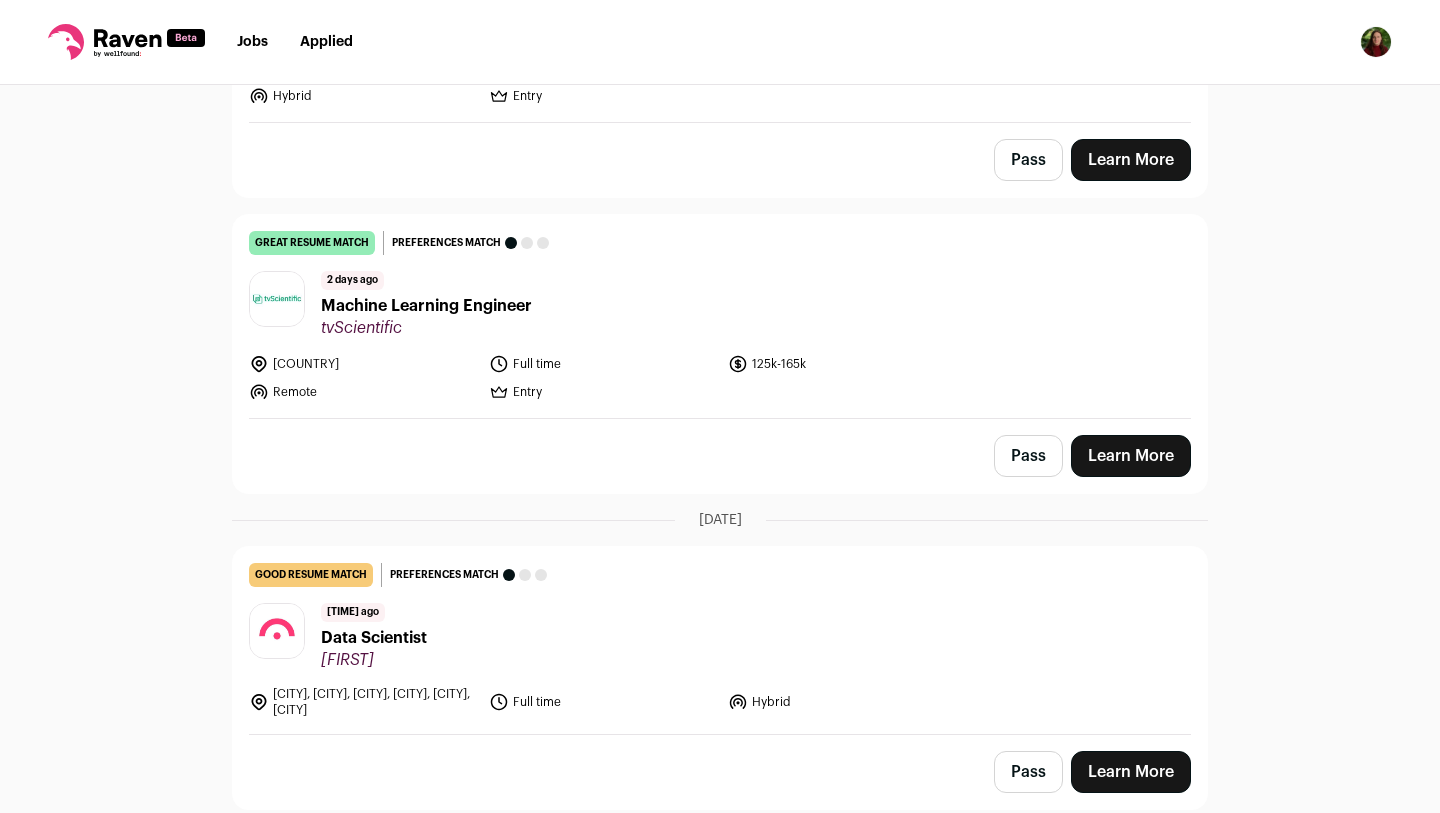 click on "Learn More" at bounding box center (1131, 456) 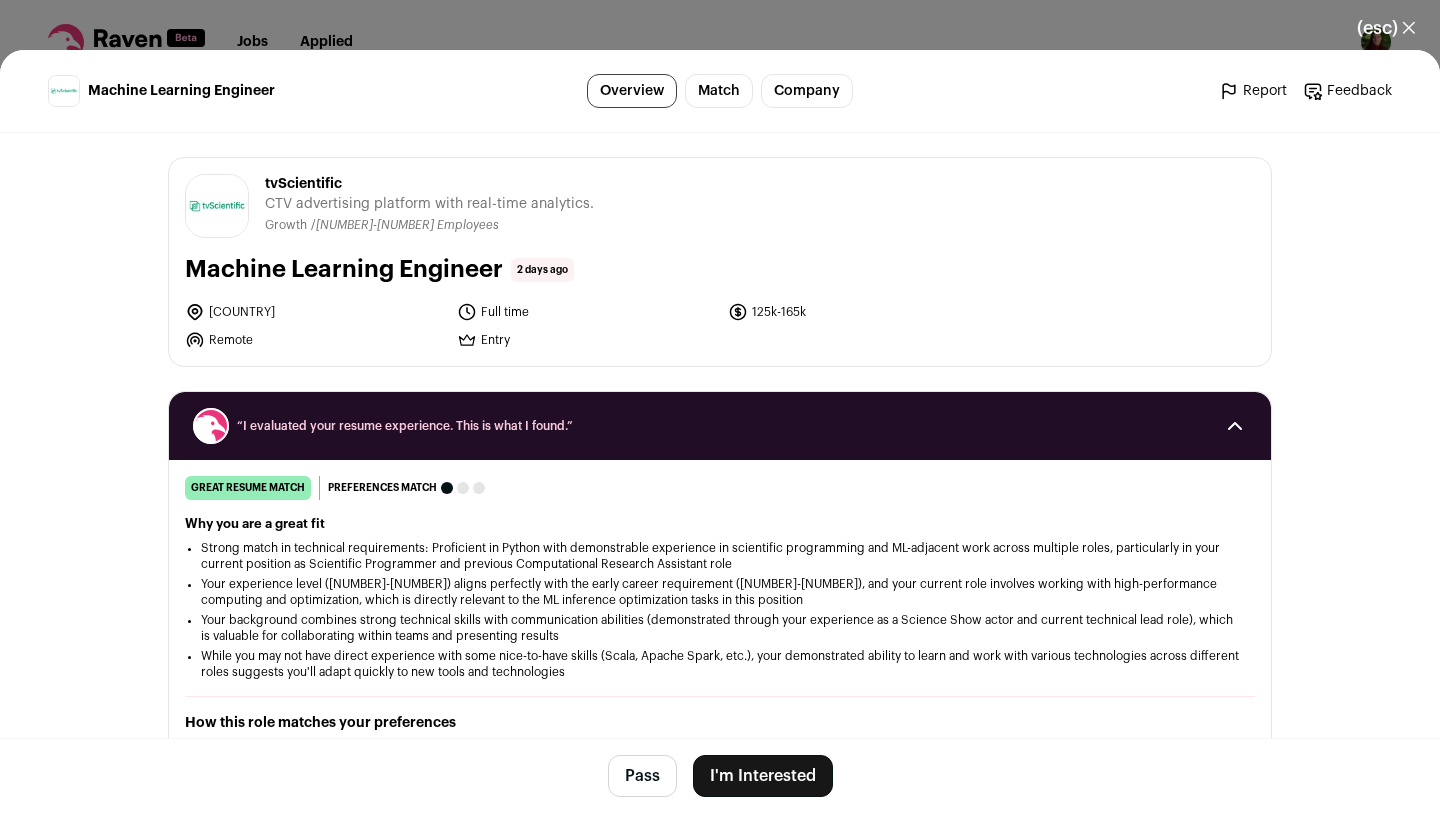 click on "I'm Interested" at bounding box center [763, 776] 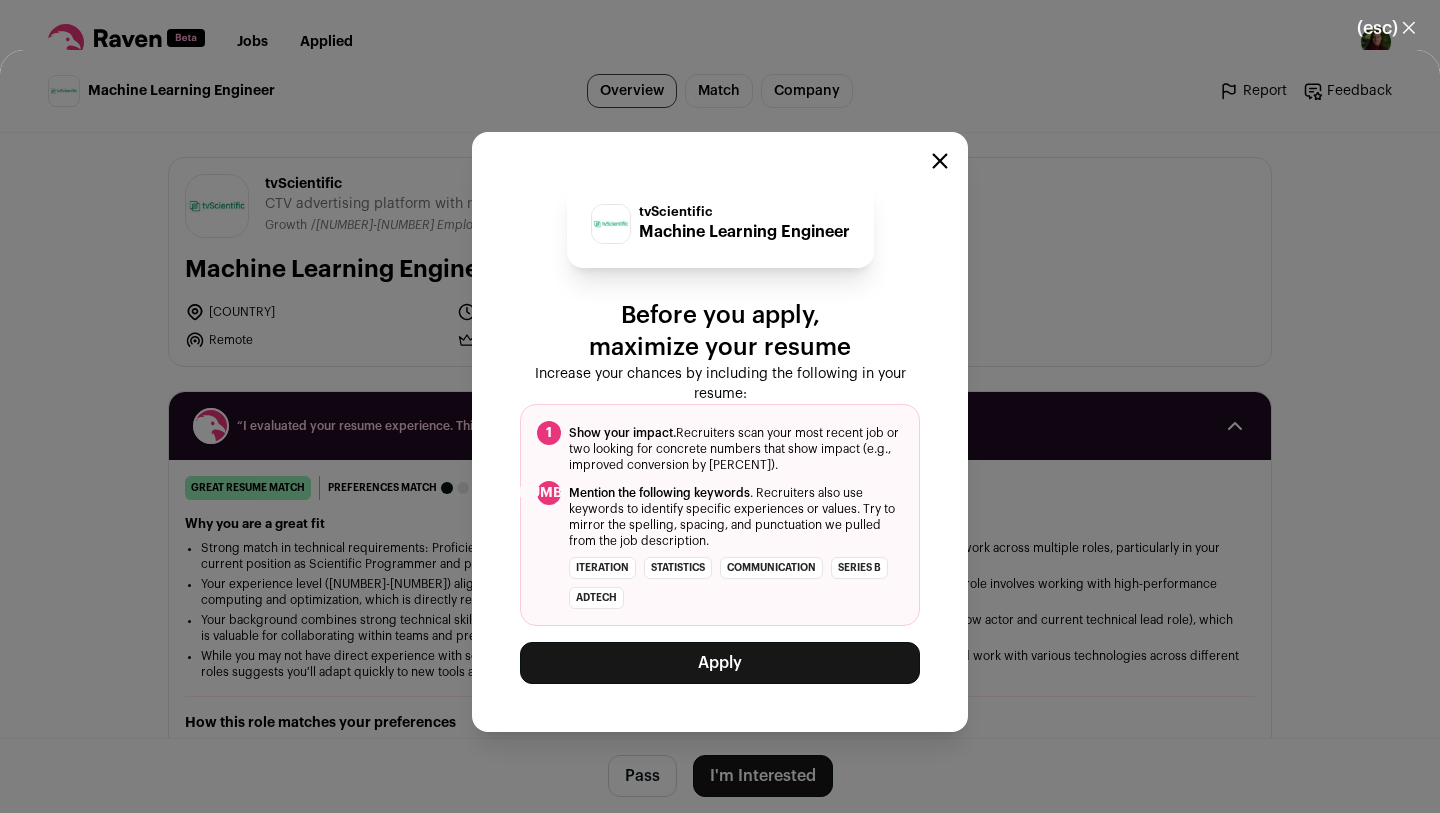 click on "Apply" at bounding box center [720, 663] 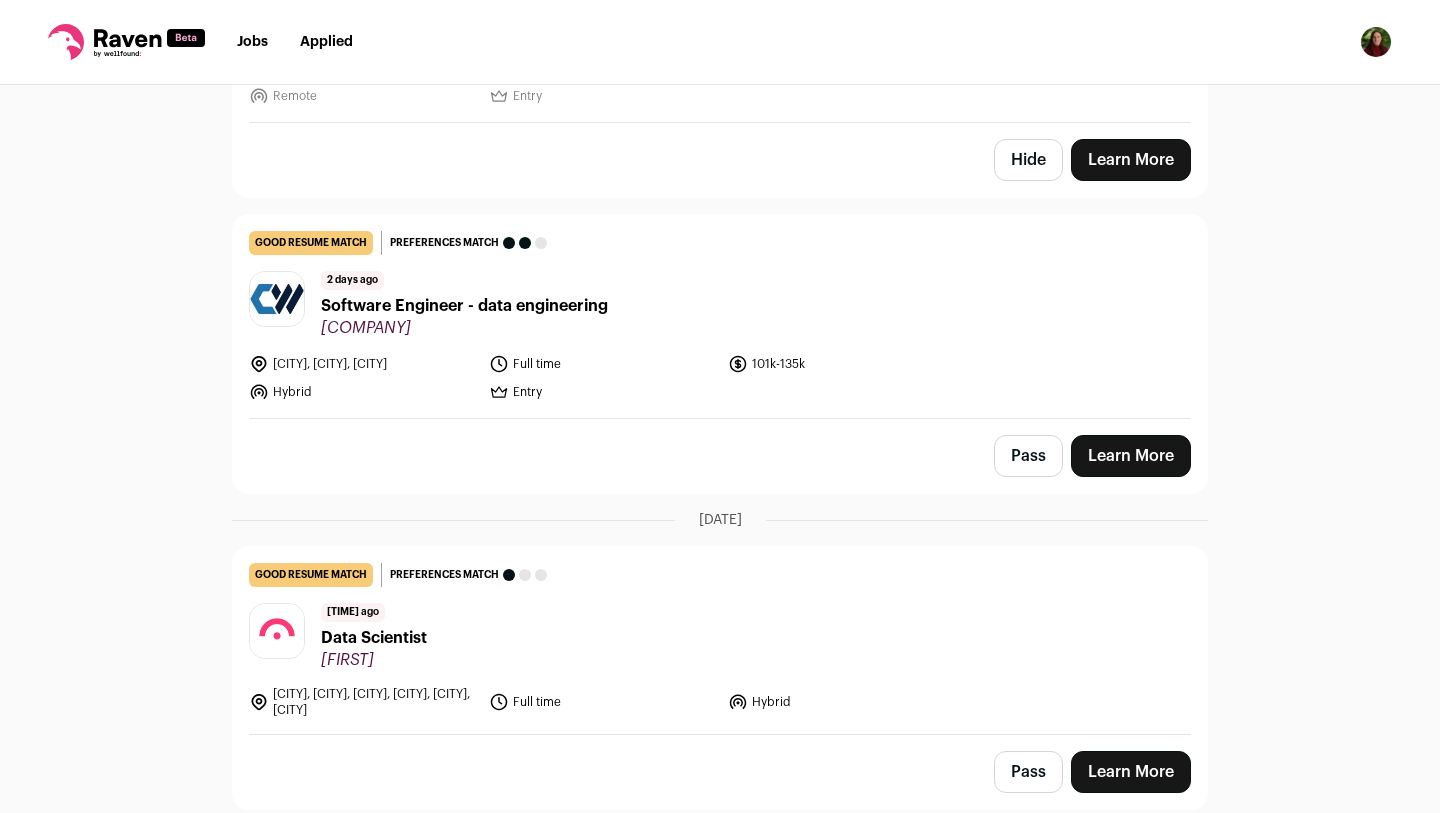 scroll, scrollTop: 3319, scrollLeft: 0, axis: vertical 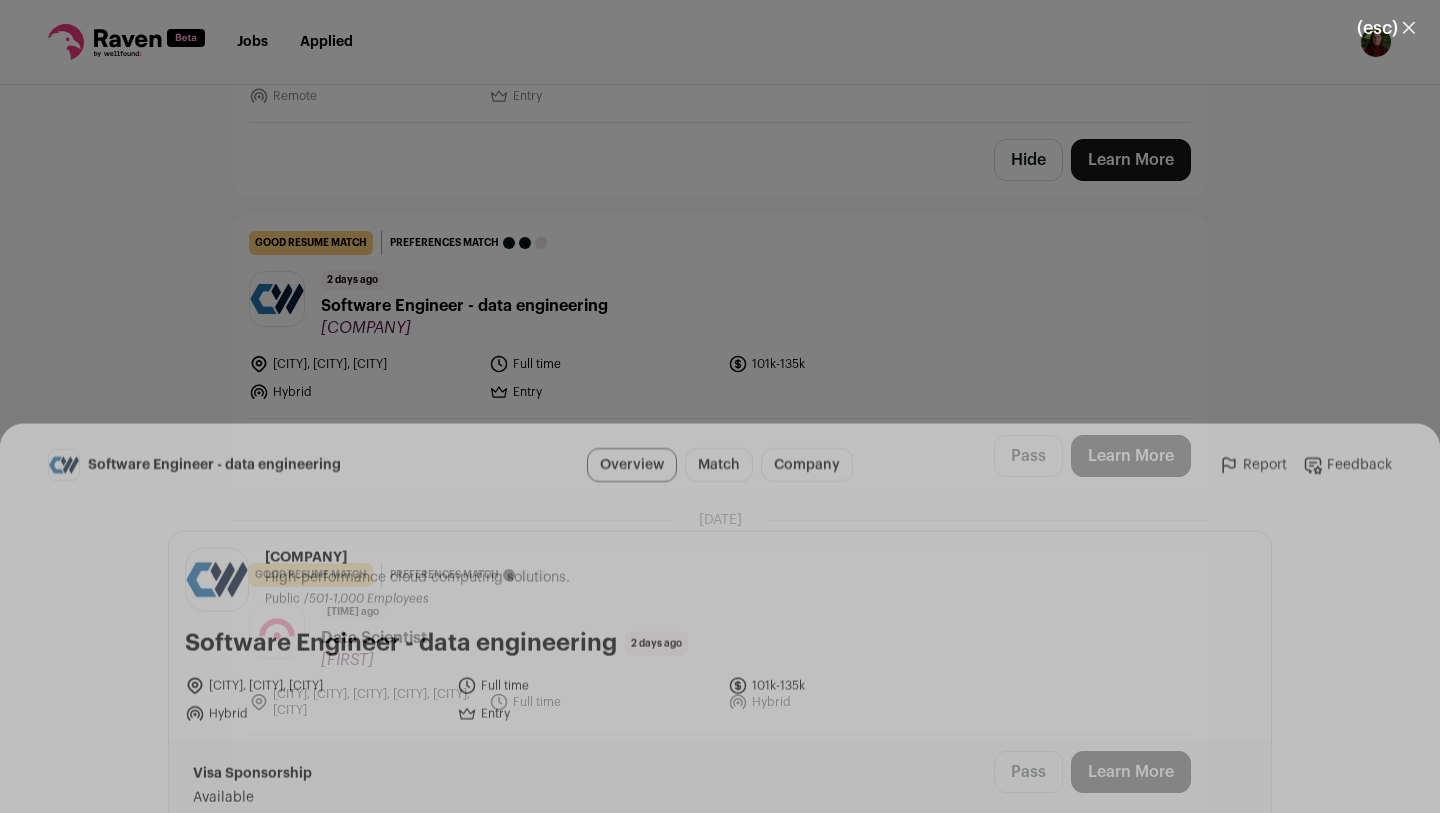 click on "I'm Interested" at bounding box center [763, 776] 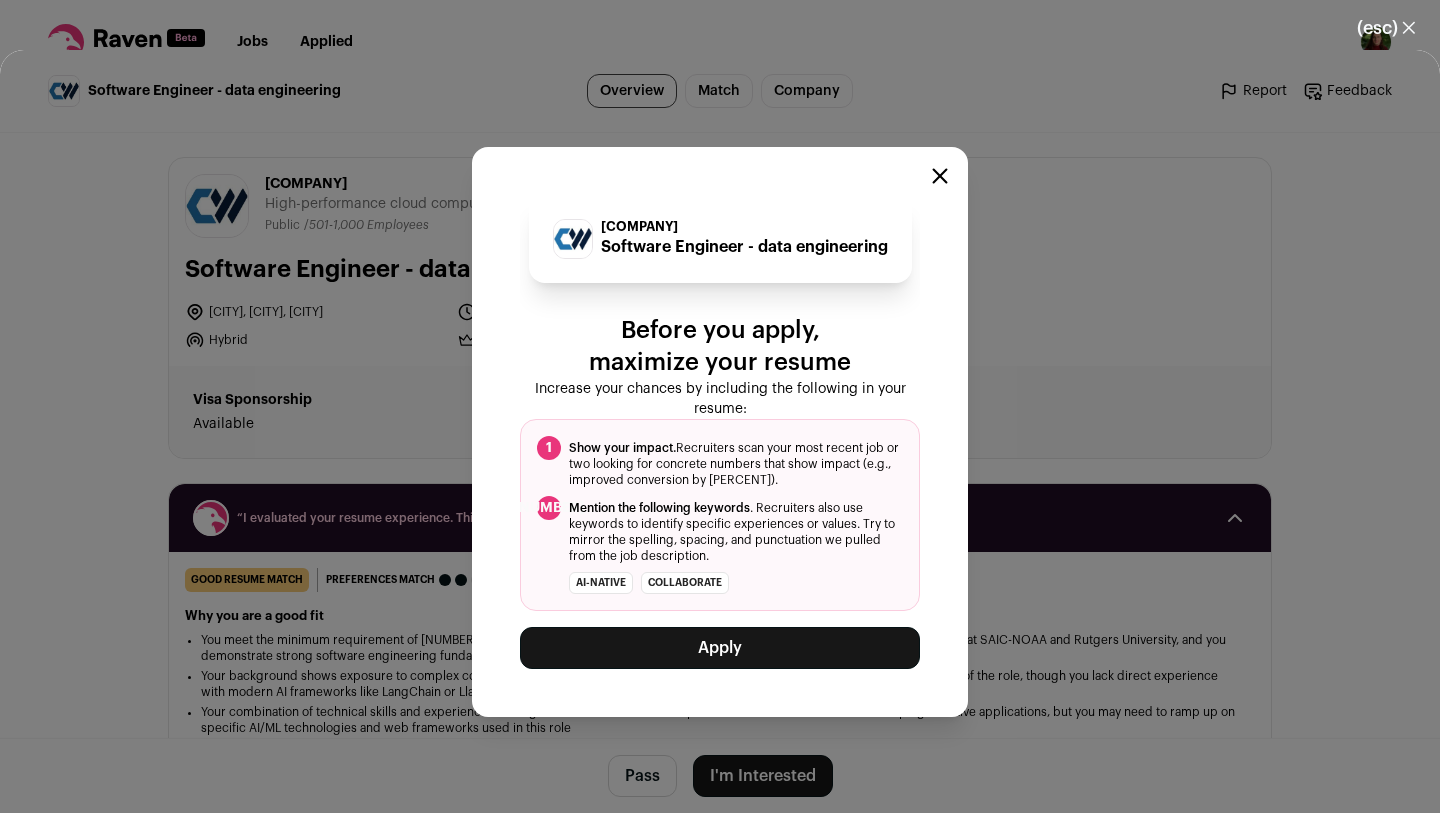 click on "Apply" at bounding box center [720, 648] 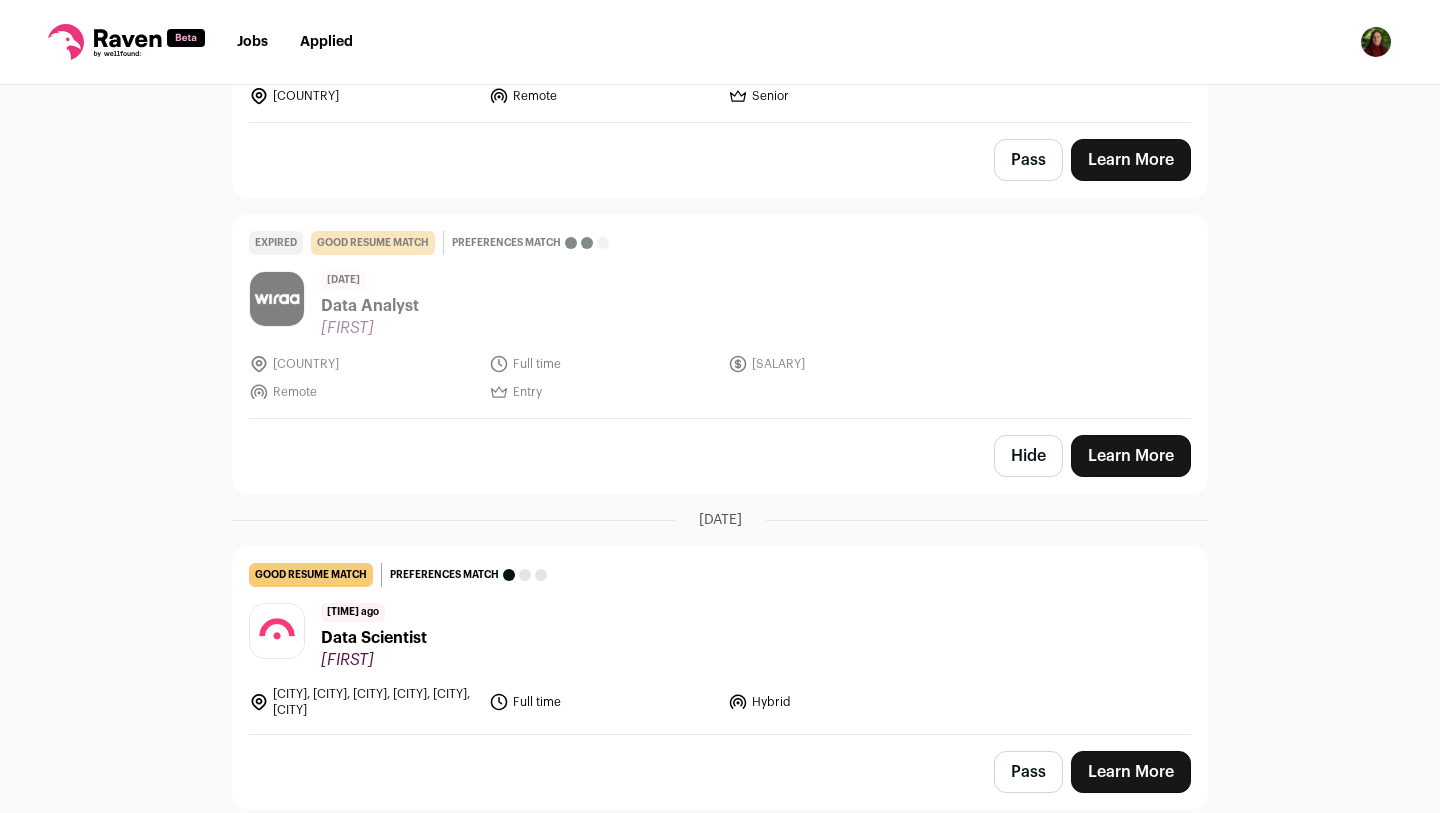 scroll, scrollTop: 3023, scrollLeft: 0, axis: vertical 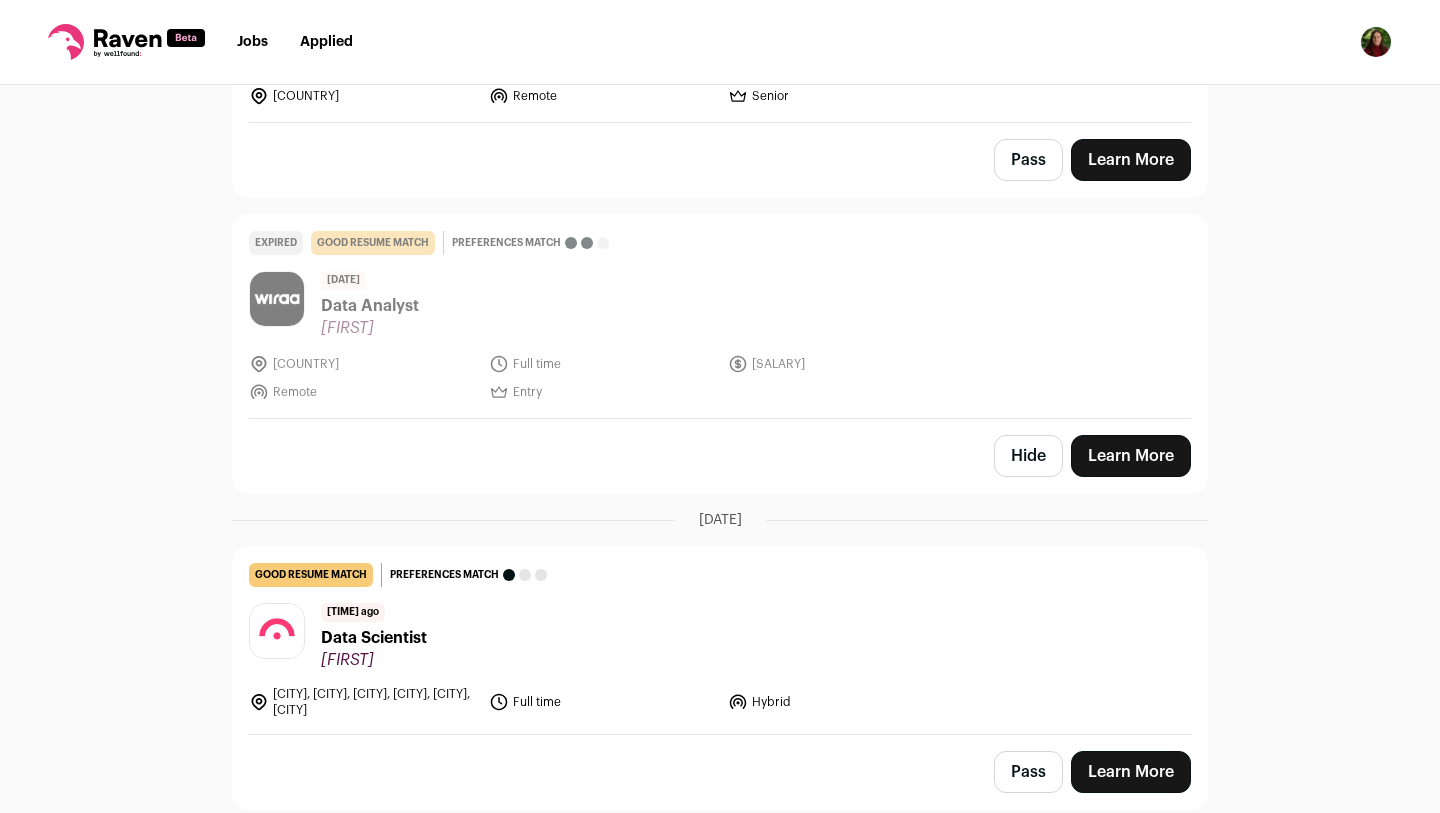click on "Hide" at bounding box center (1028, 456) 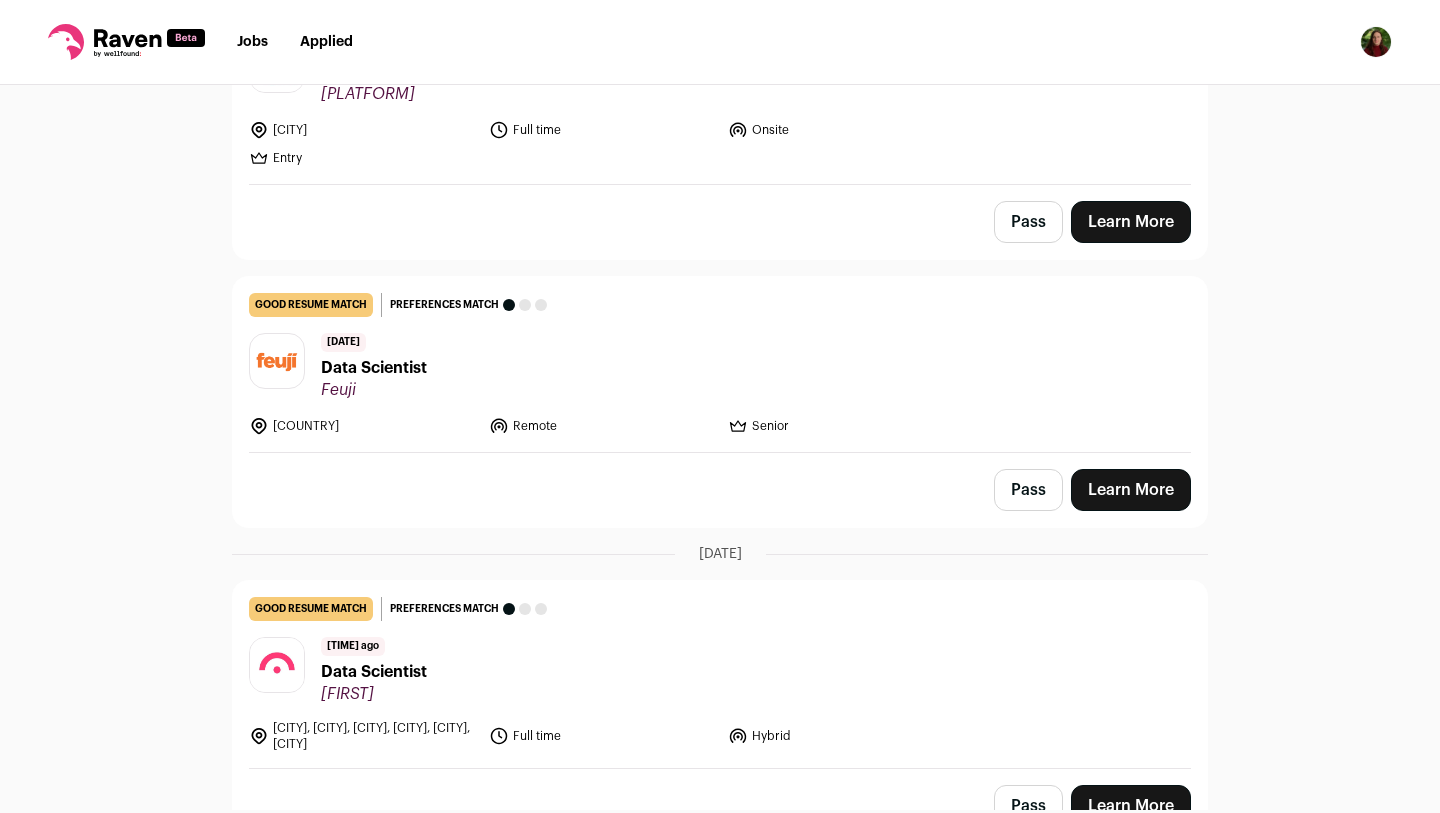 scroll, scrollTop: 2691, scrollLeft: 0, axis: vertical 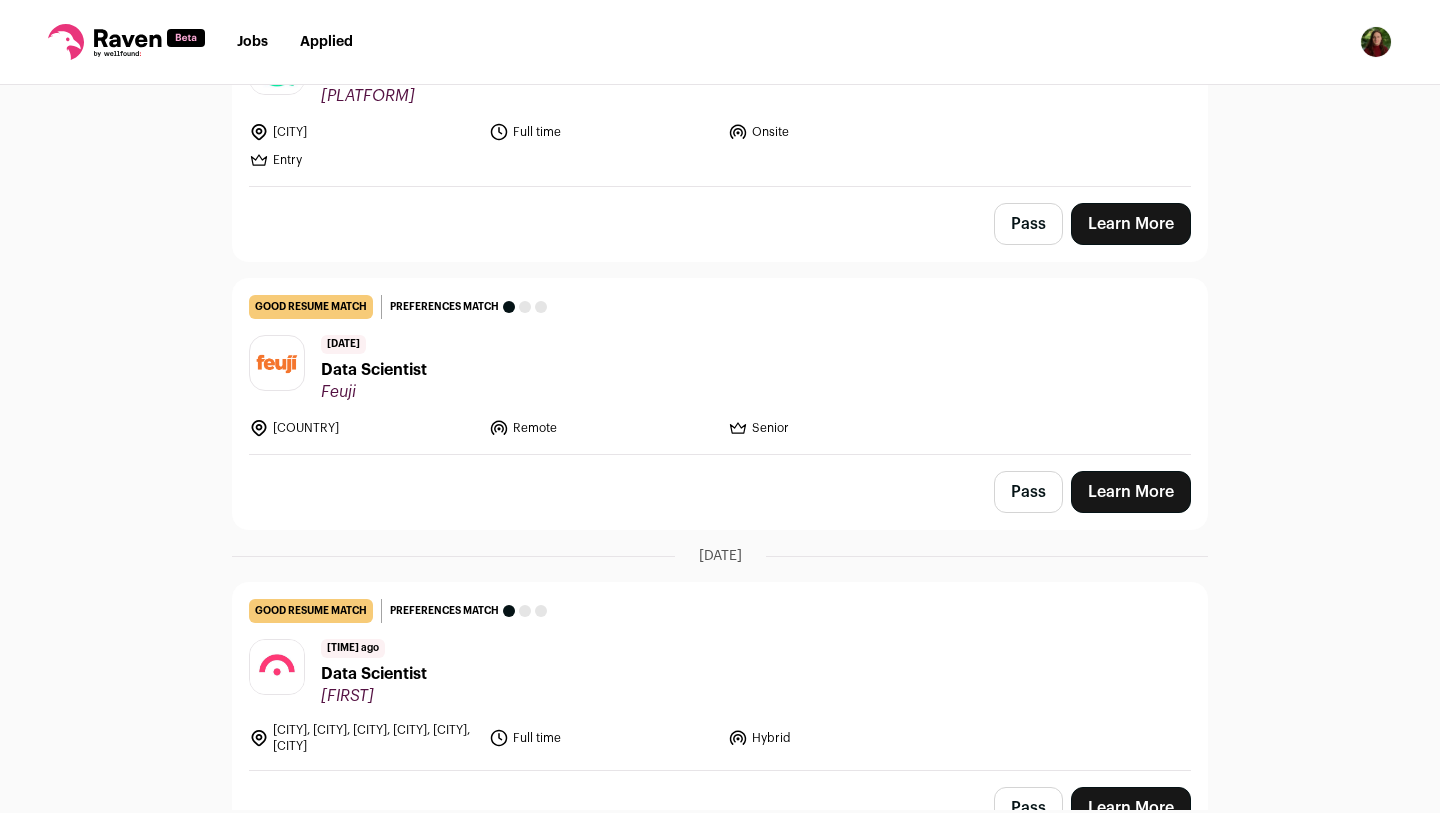 click on "Learn More" at bounding box center (1131, 492) 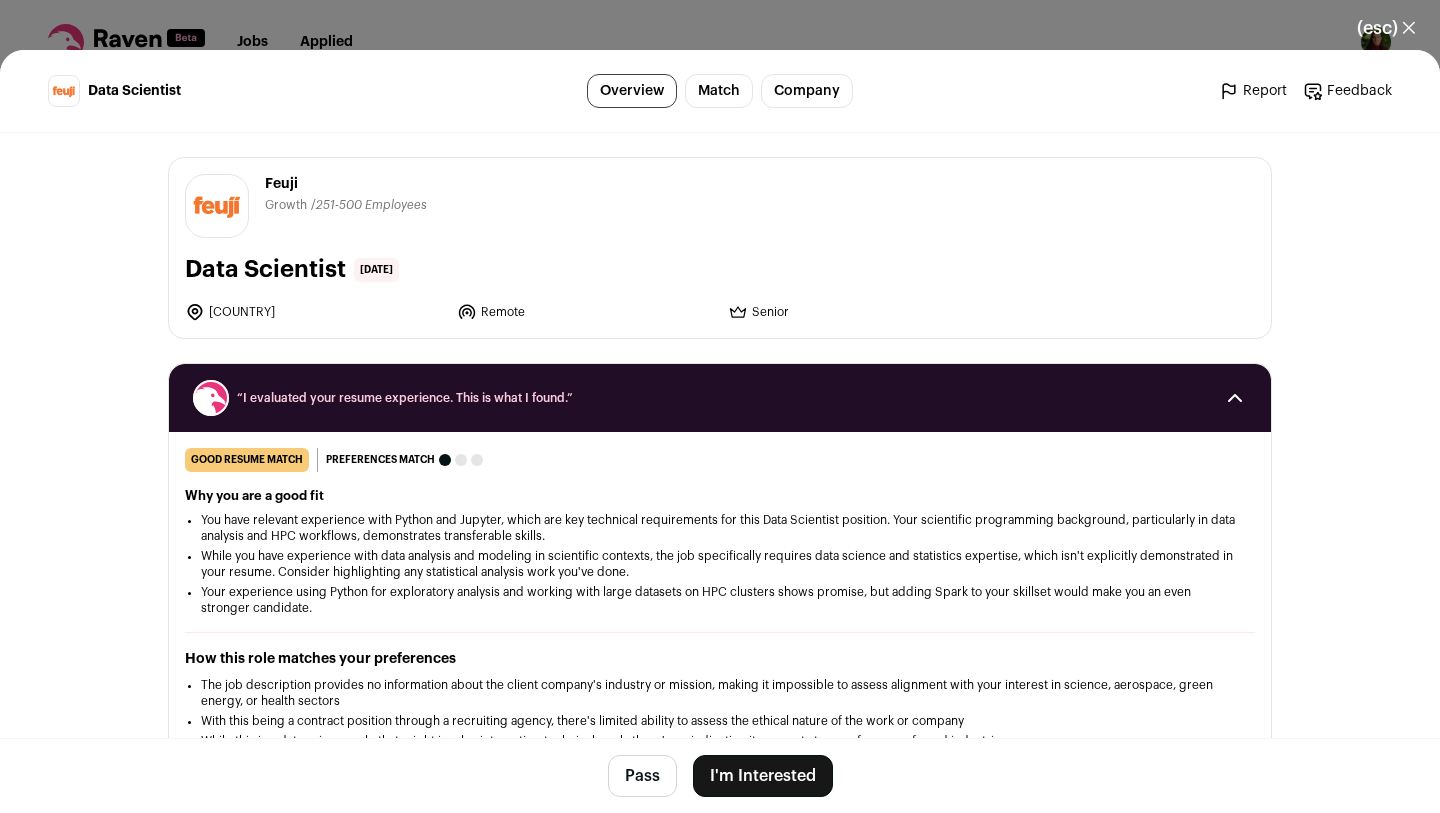 click on "I'm Interested" at bounding box center (763, 776) 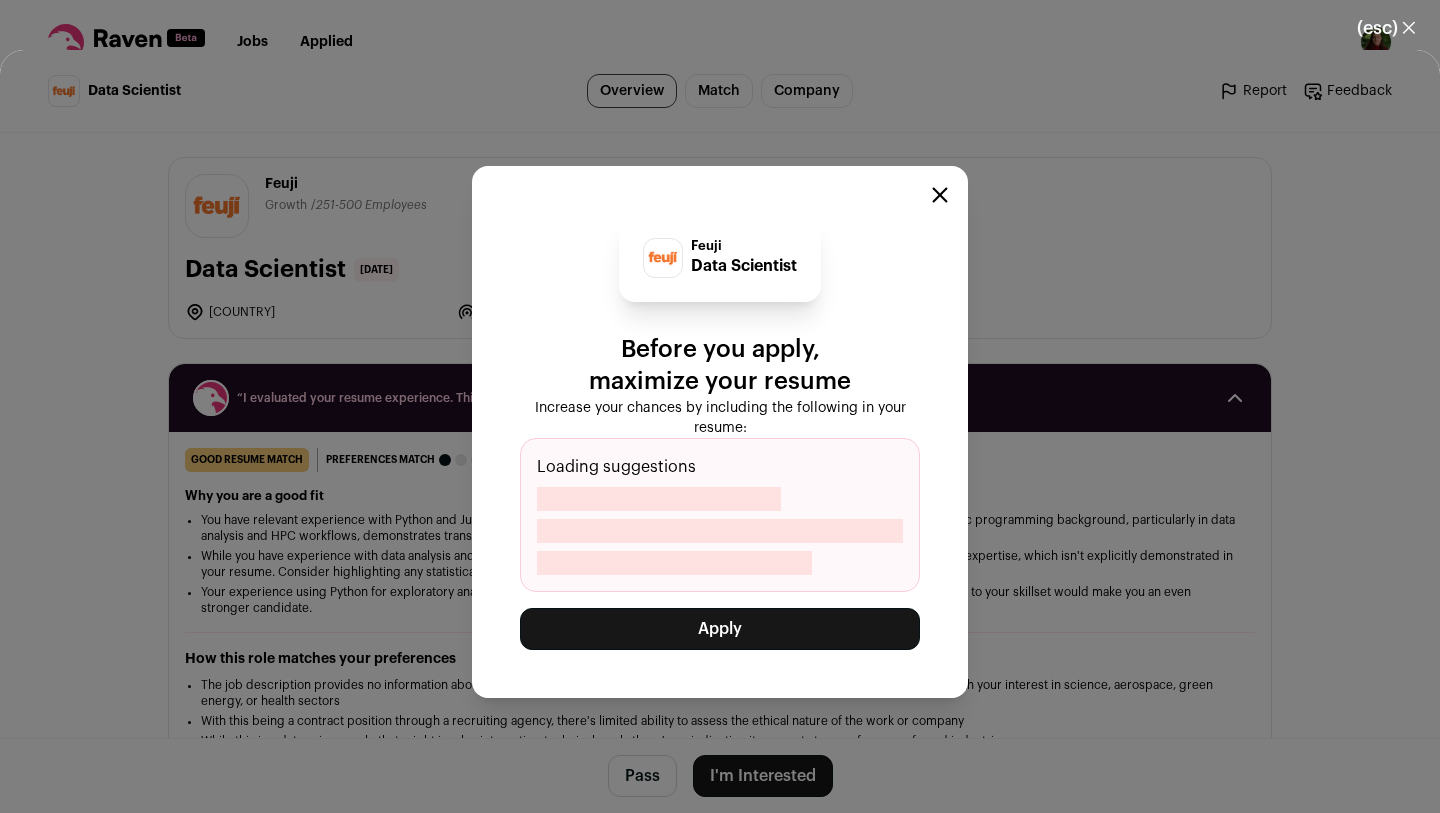 click on "Apply" at bounding box center (720, 629) 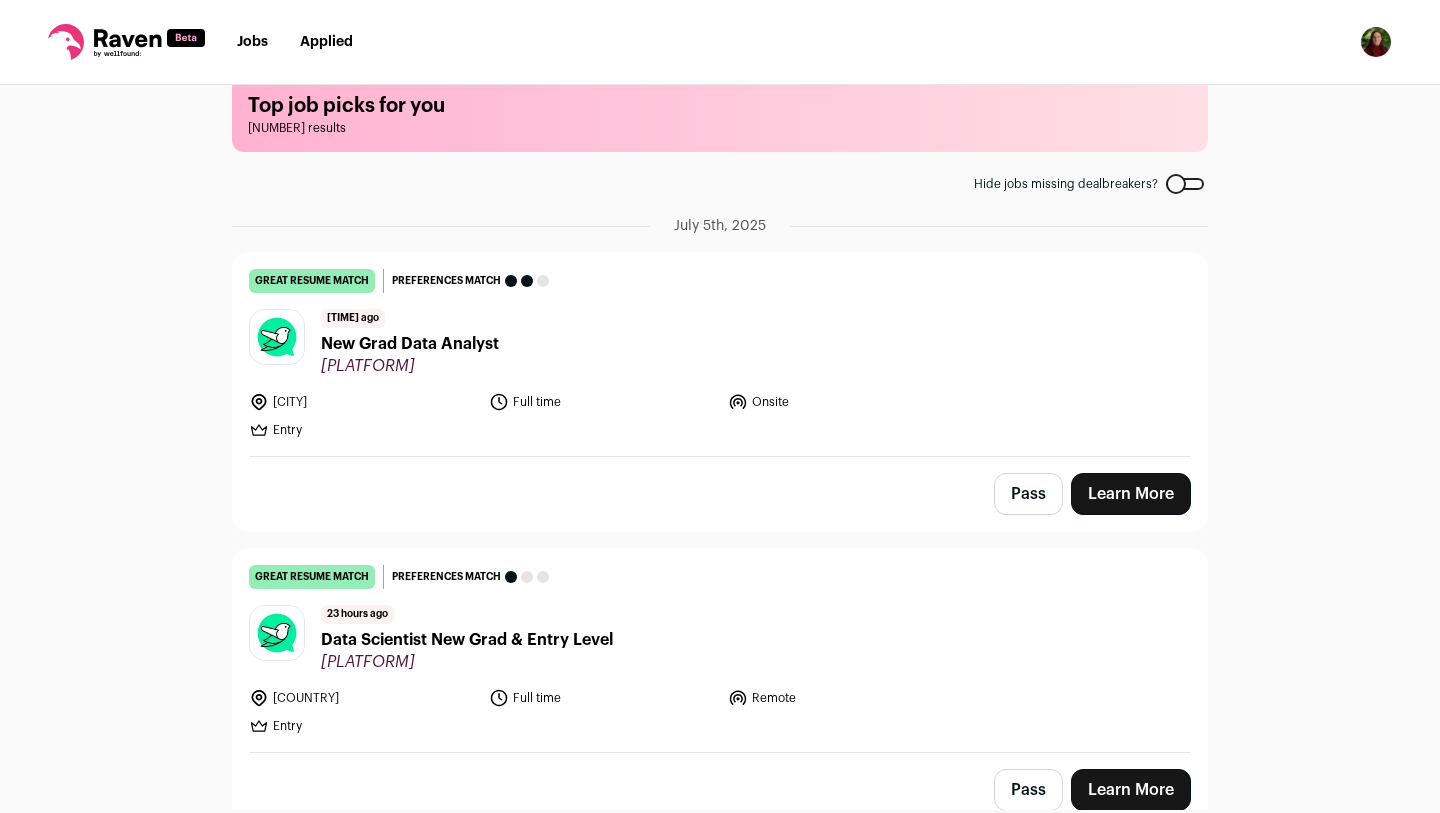 scroll, scrollTop: 0, scrollLeft: 0, axis: both 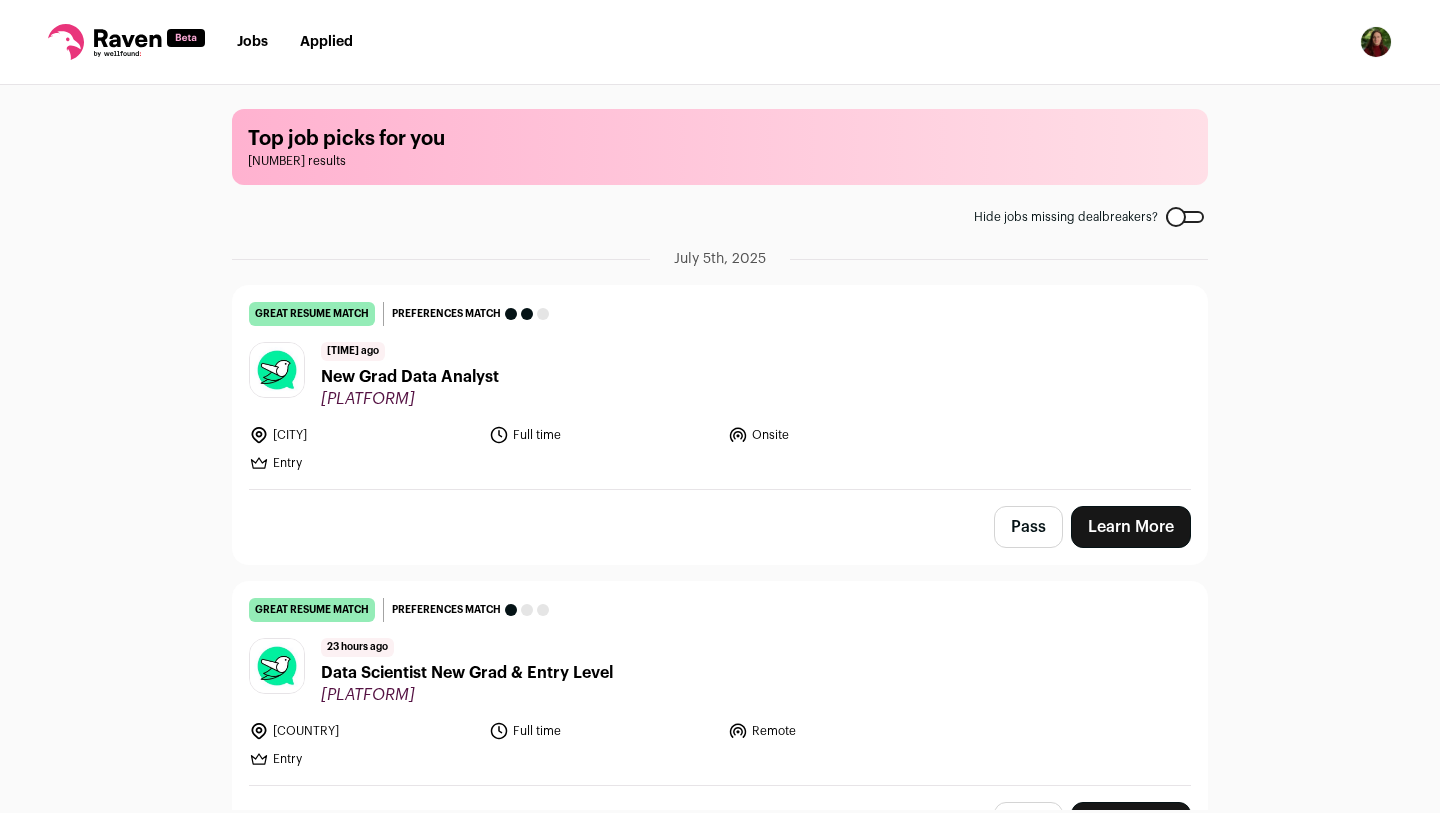 click on "Learn More" at bounding box center (1131, 527) 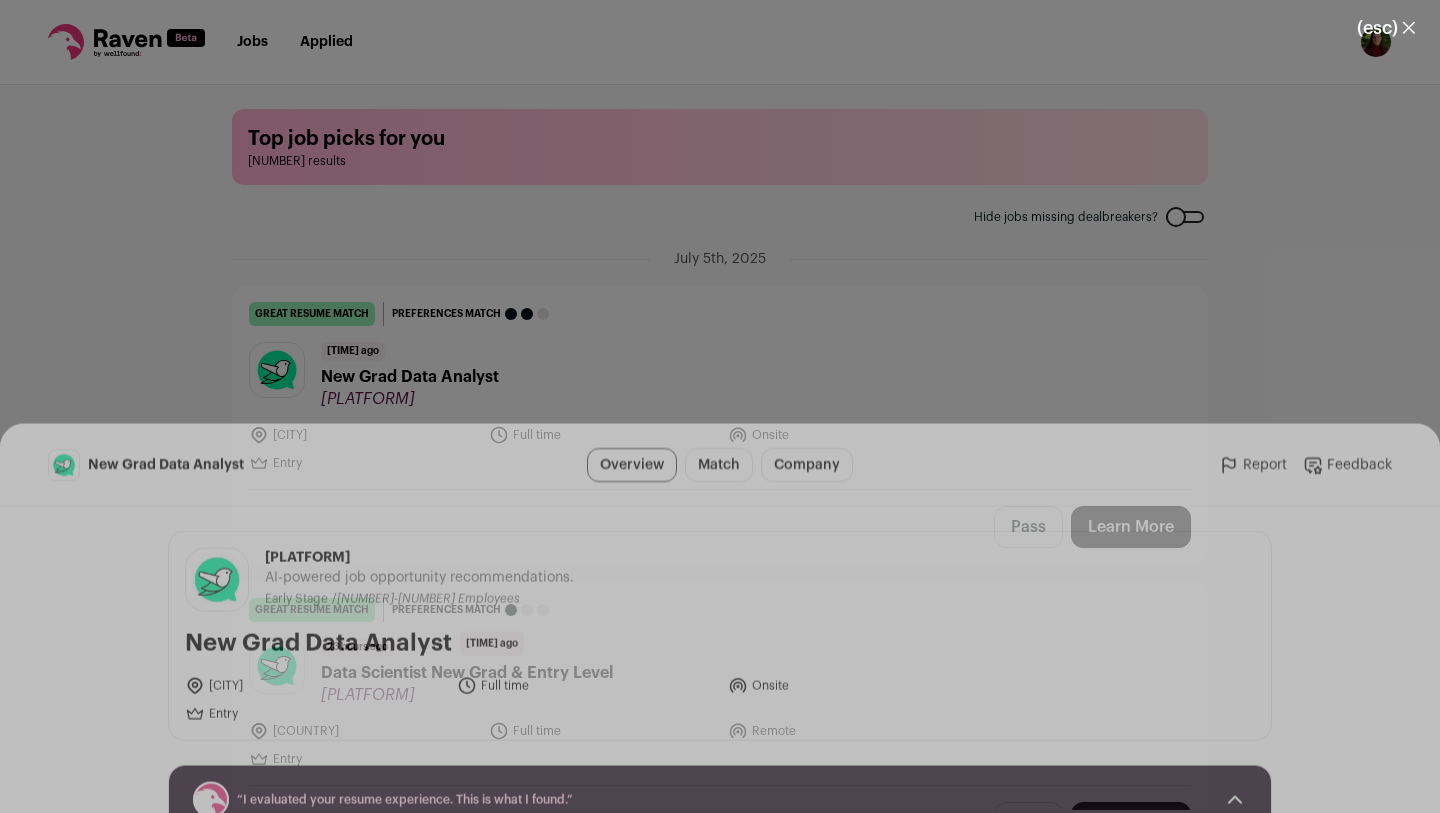 click on "I'm Interested" at bounding box center [763, 776] 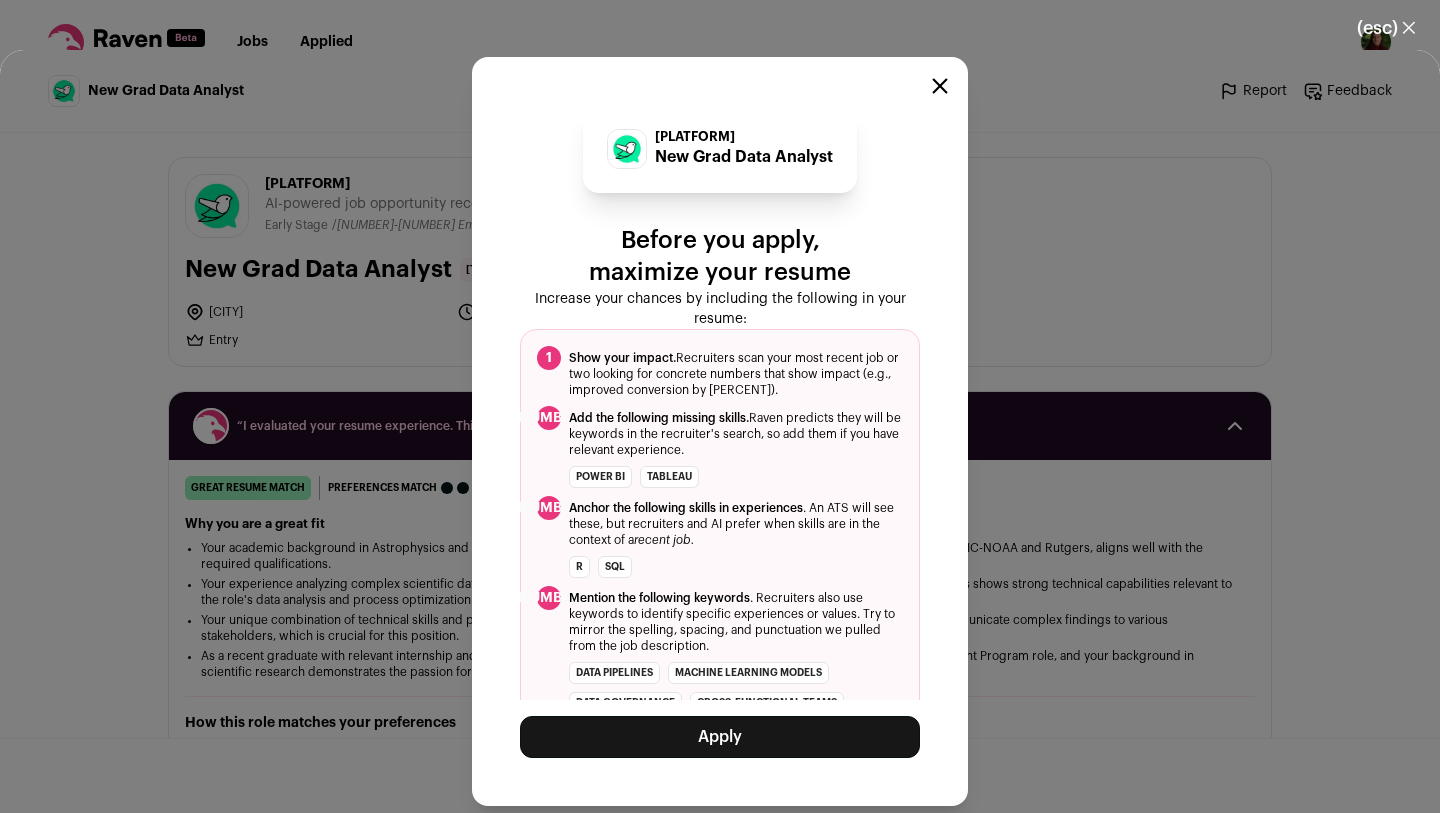click on "Apply" at bounding box center [720, 737] 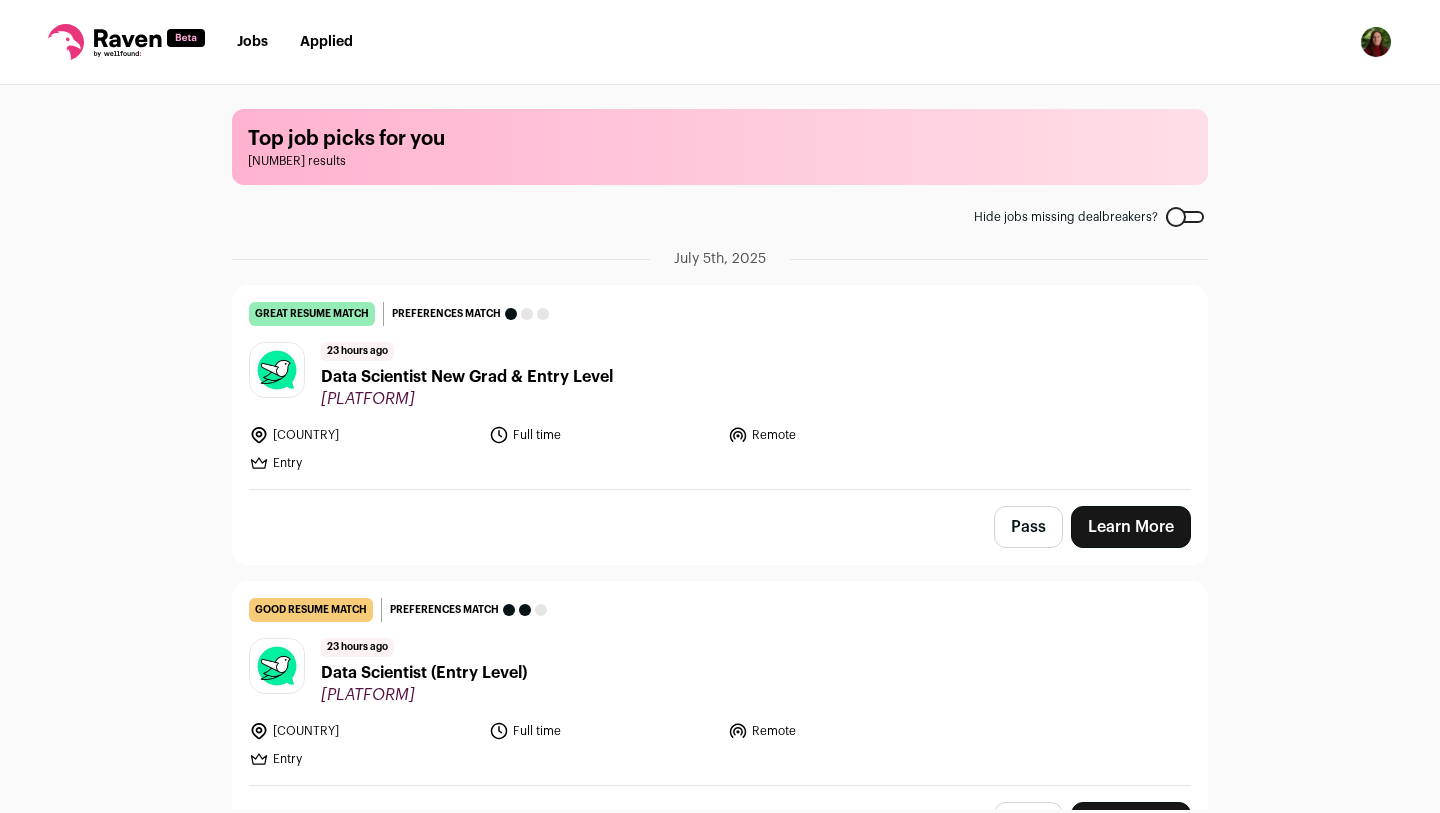 click on "Learn More" at bounding box center (1131, 527) 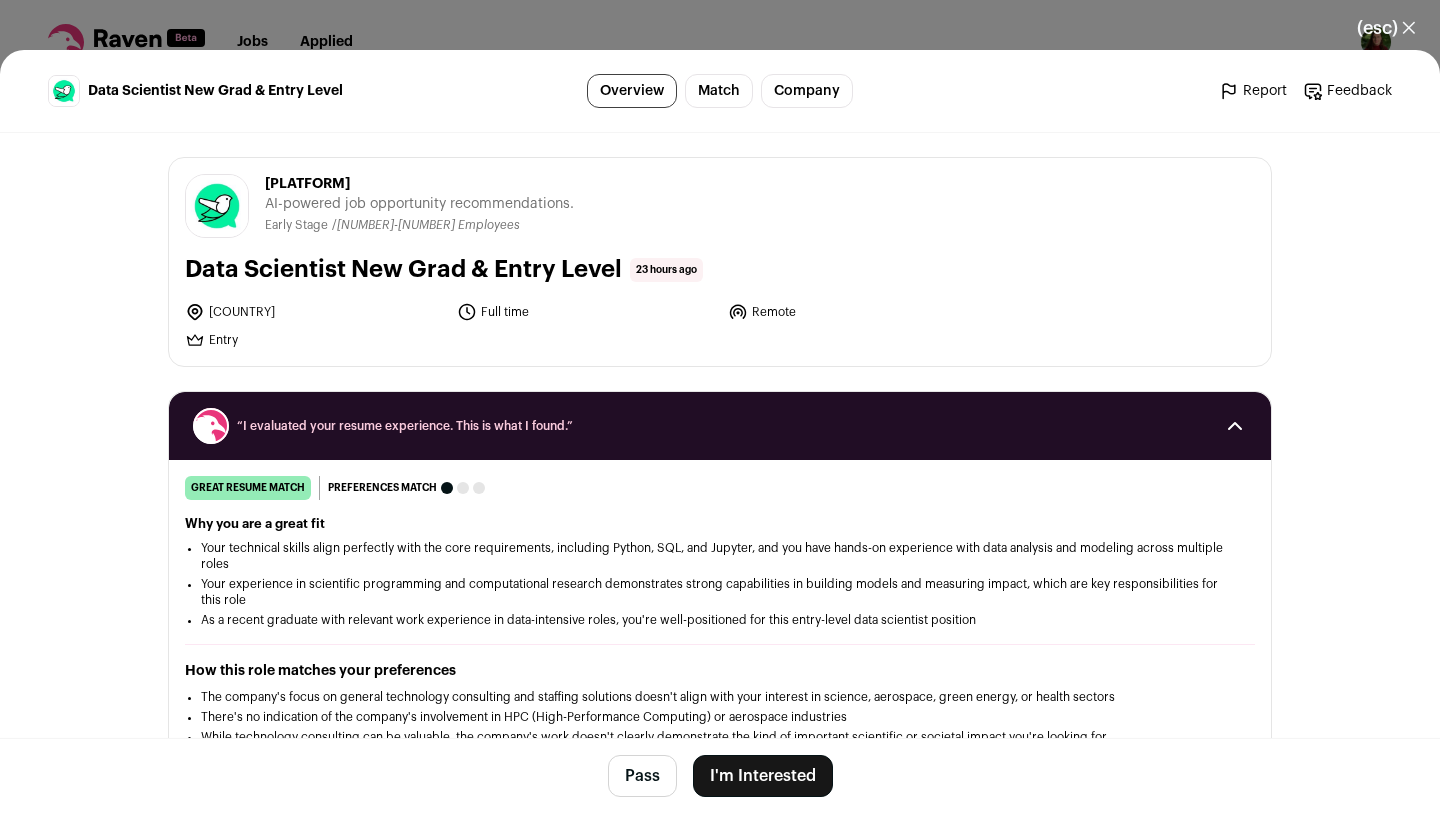 click on "I'm Interested" at bounding box center (763, 776) 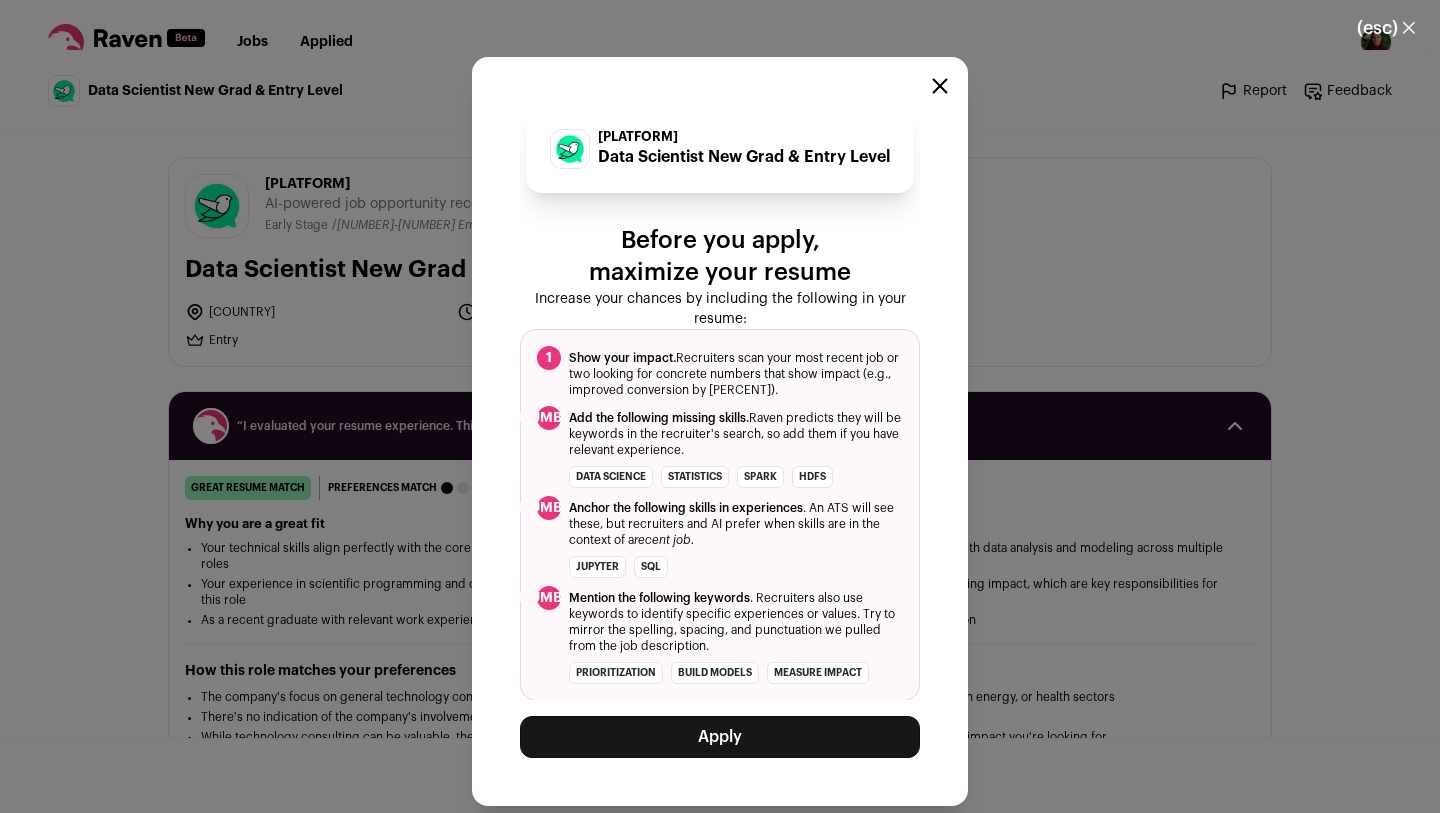 click on "Apply" at bounding box center (720, 737) 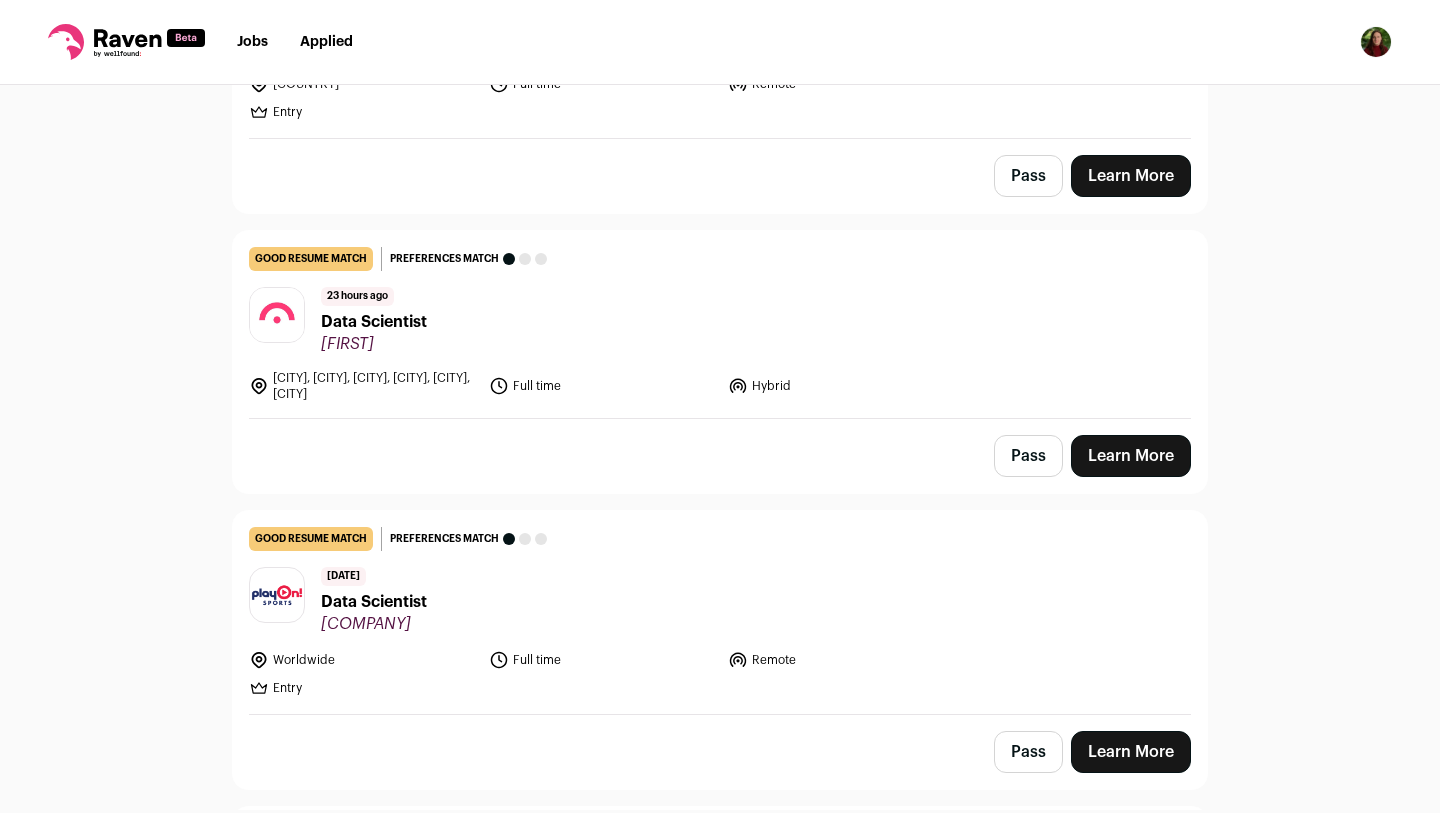 scroll, scrollTop: 620, scrollLeft: 0, axis: vertical 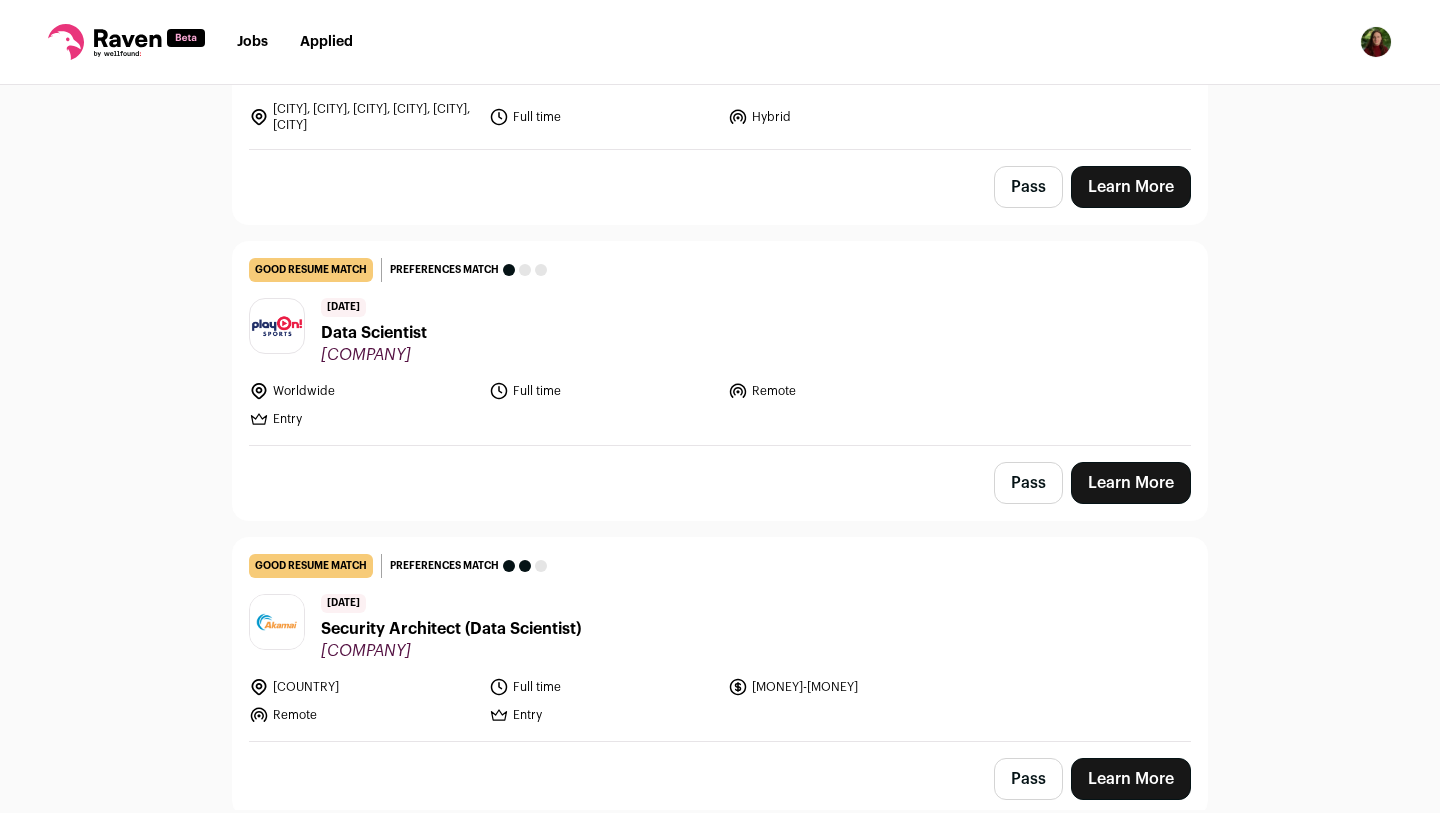 click on "Learn More" at bounding box center (1131, 483) 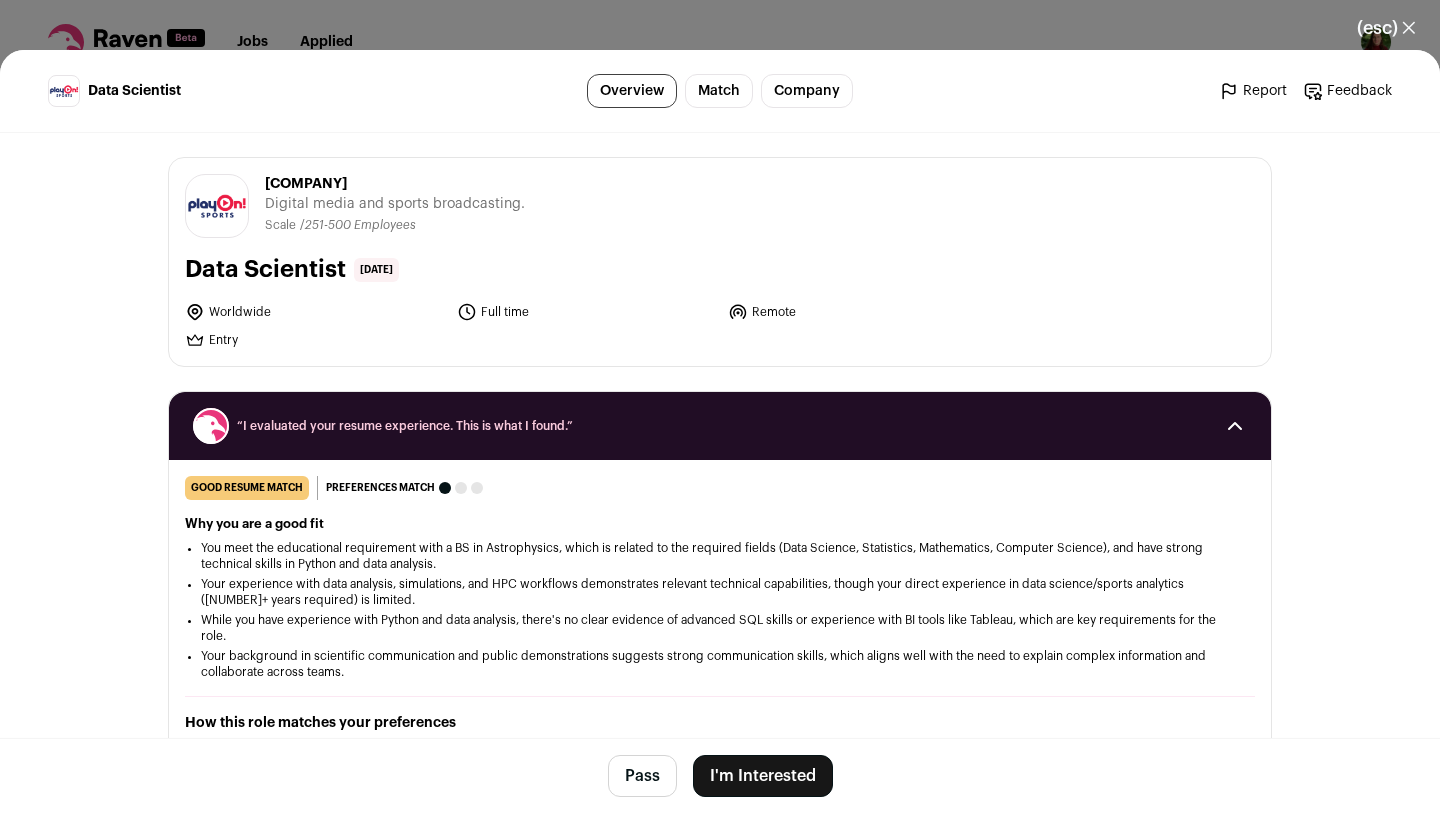 click on "I'm Interested" at bounding box center (763, 776) 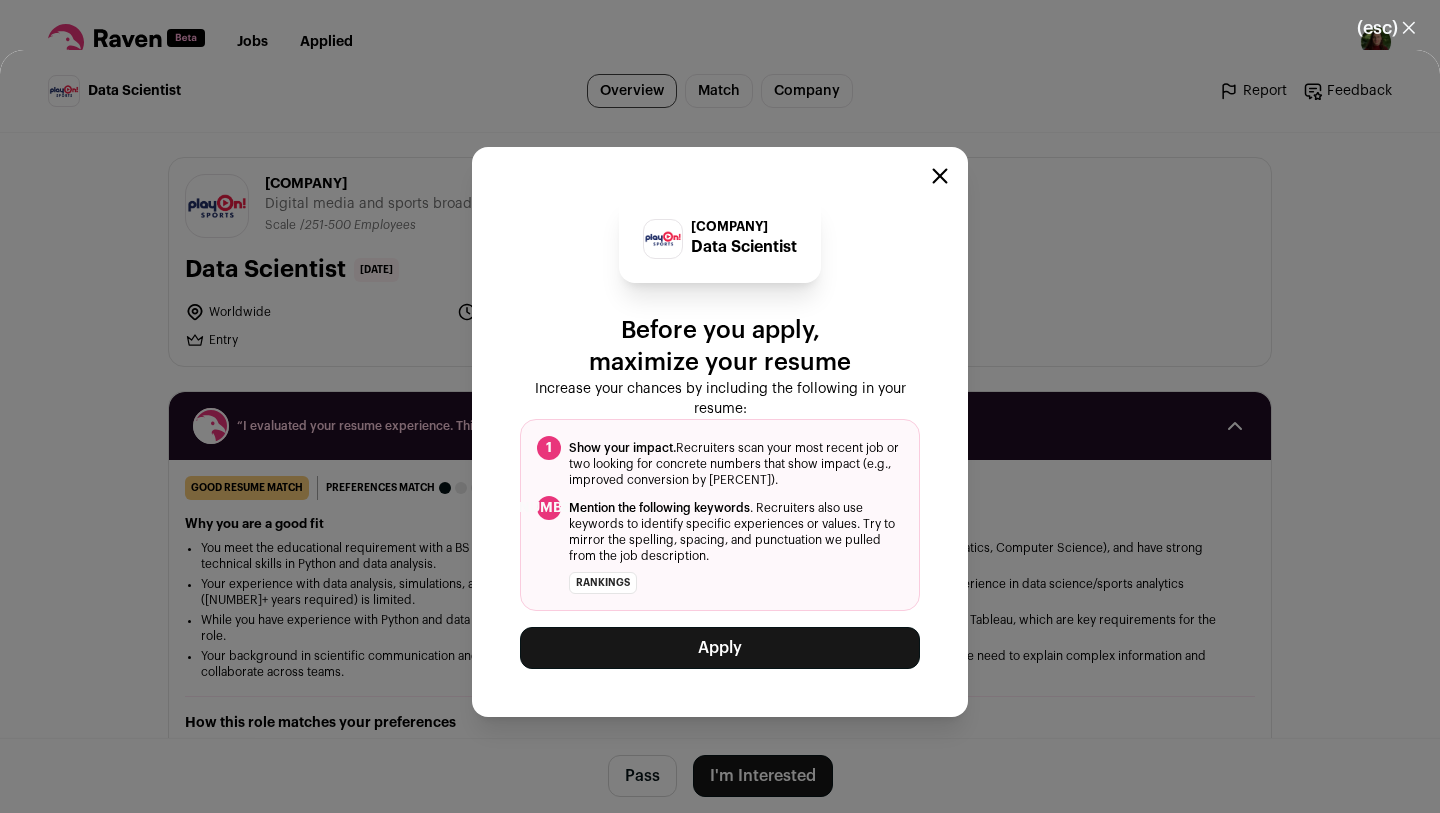 click on "Apply" at bounding box center (720, 648) 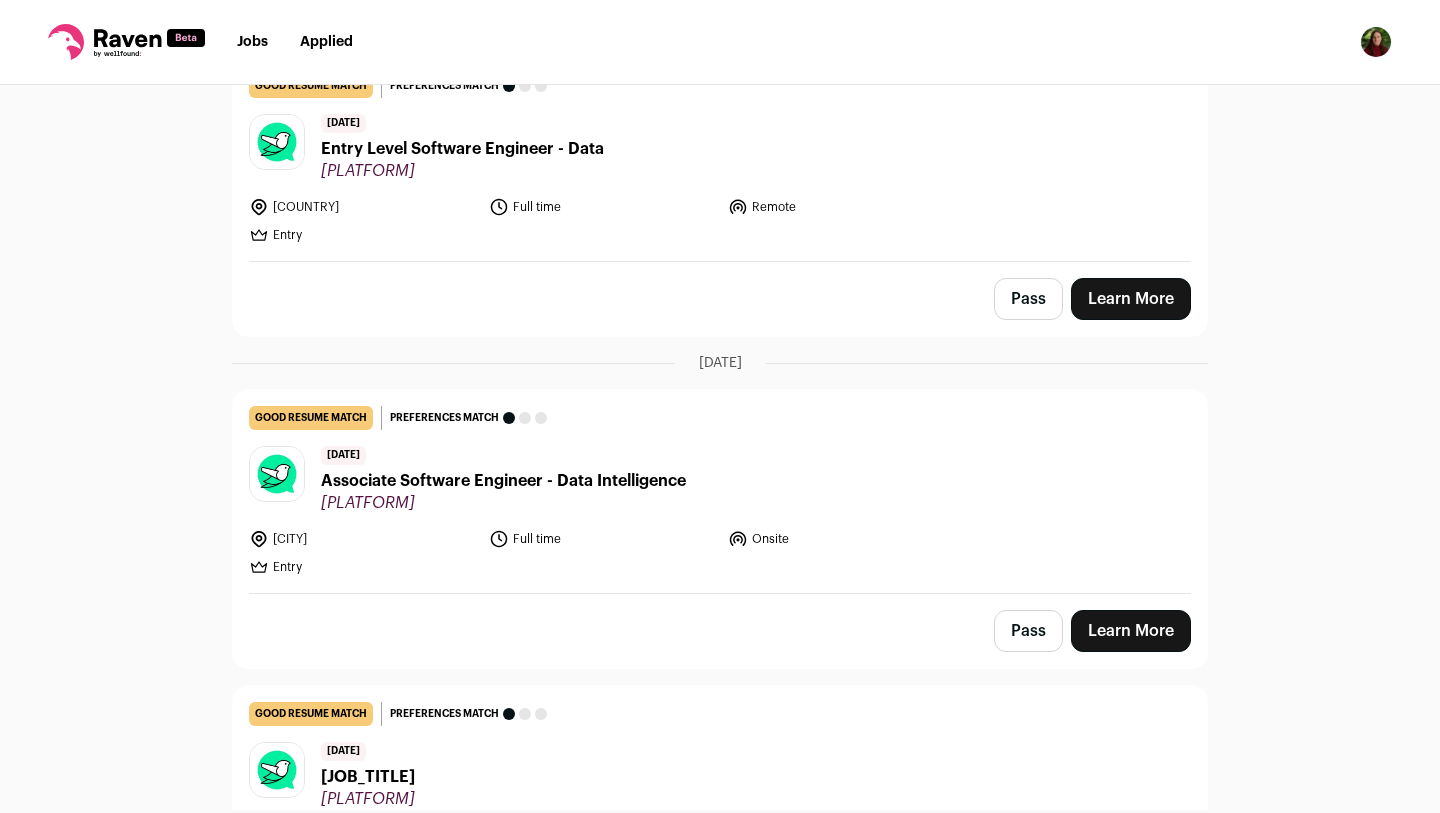 scroll, scrollTop: 1371, scrollLeft: 0, axis: vertical 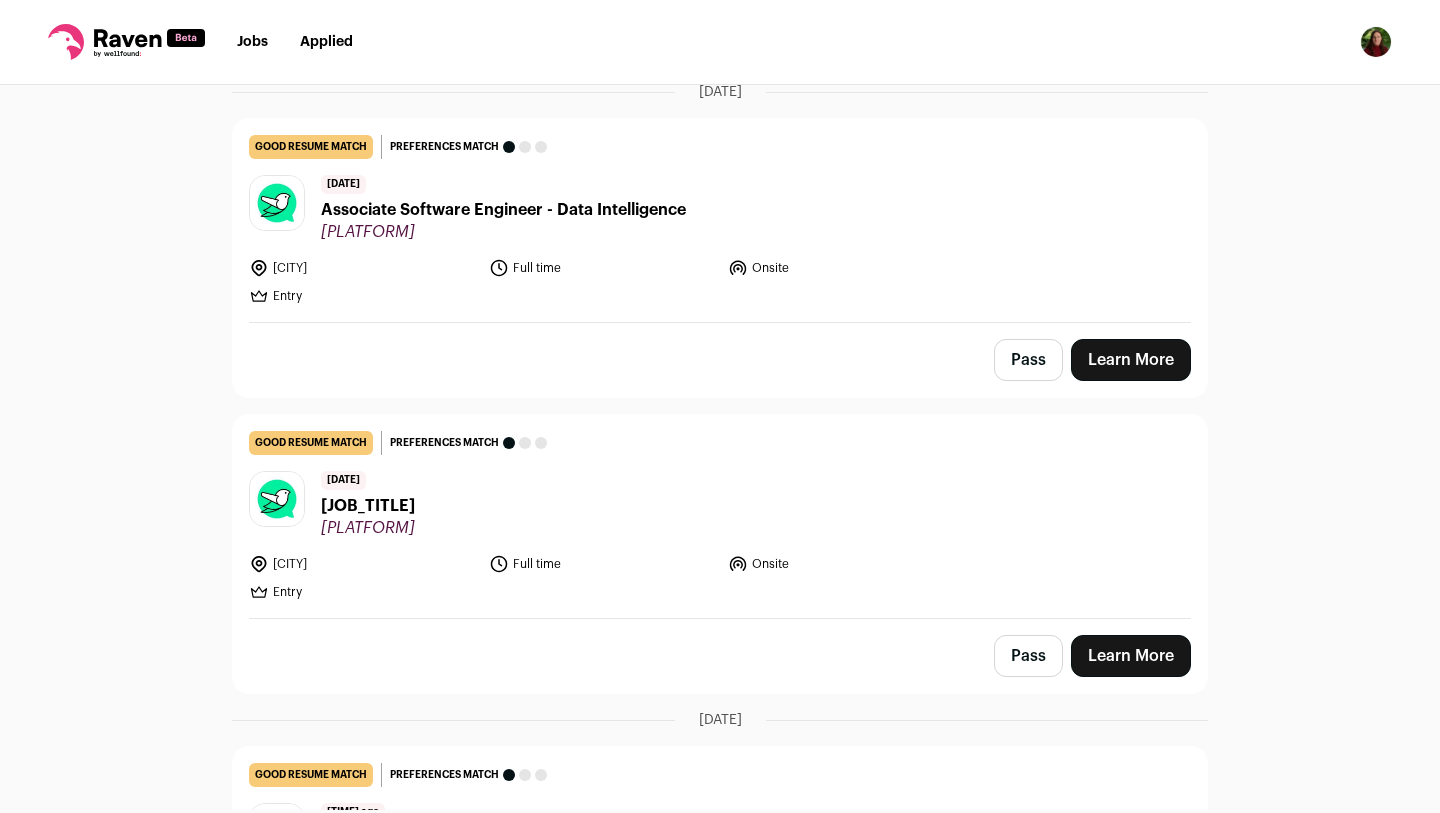 click on "Learn More" at bounding box center (1131, 656) 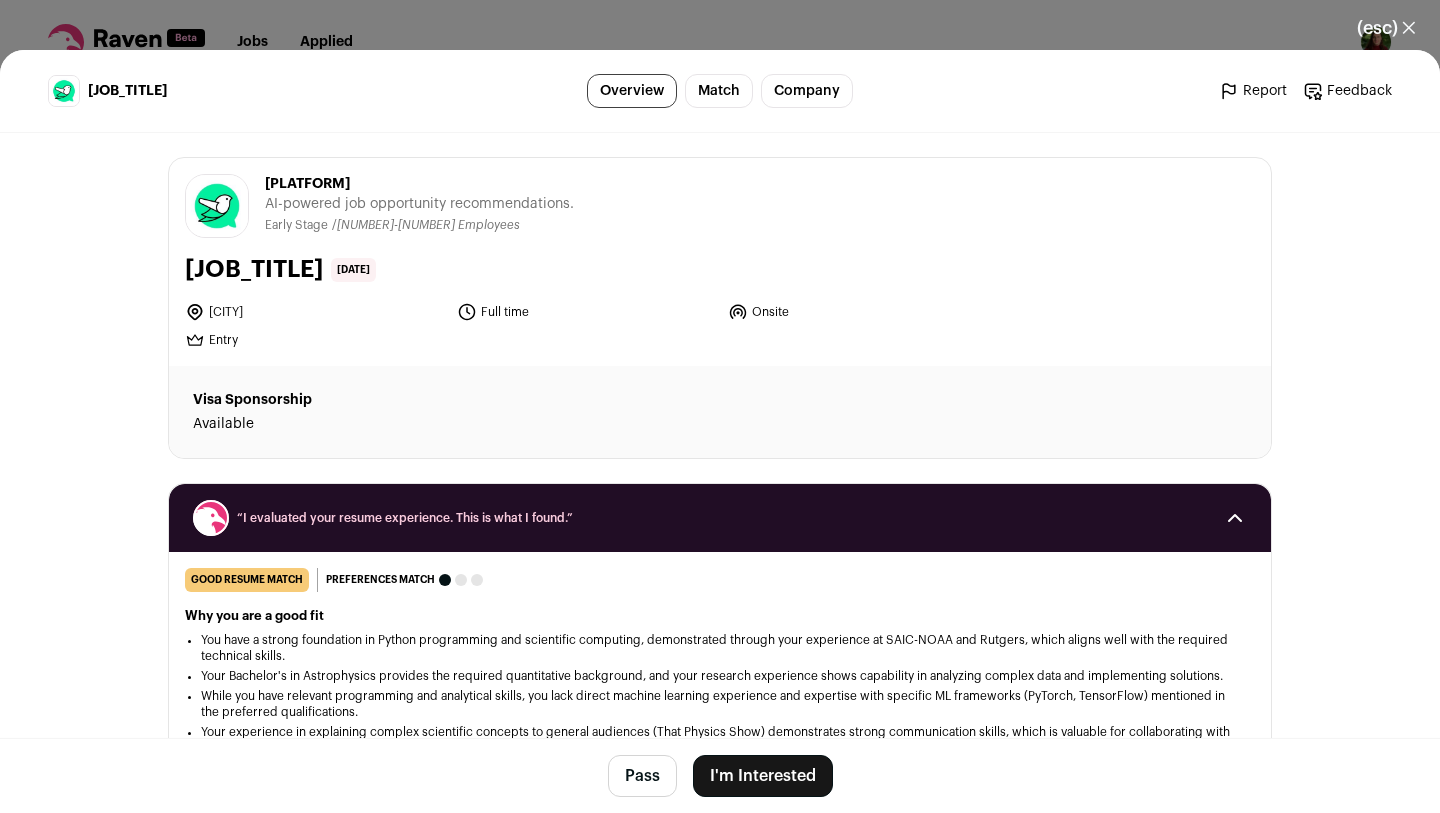 click on "I'm Interested" at bounding box center [763, 776] 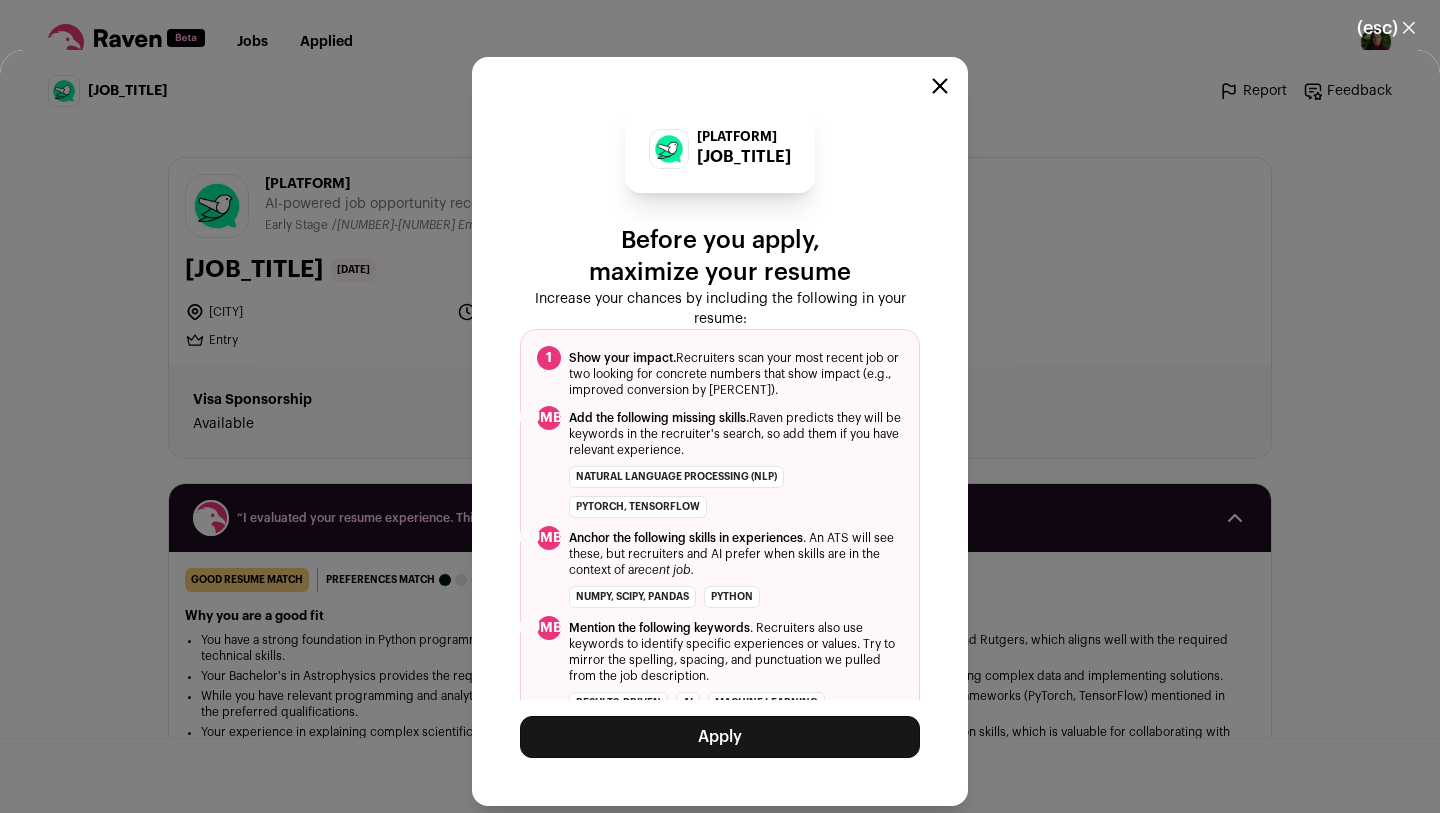 click on "Apply" at bounding box center (720, 737) 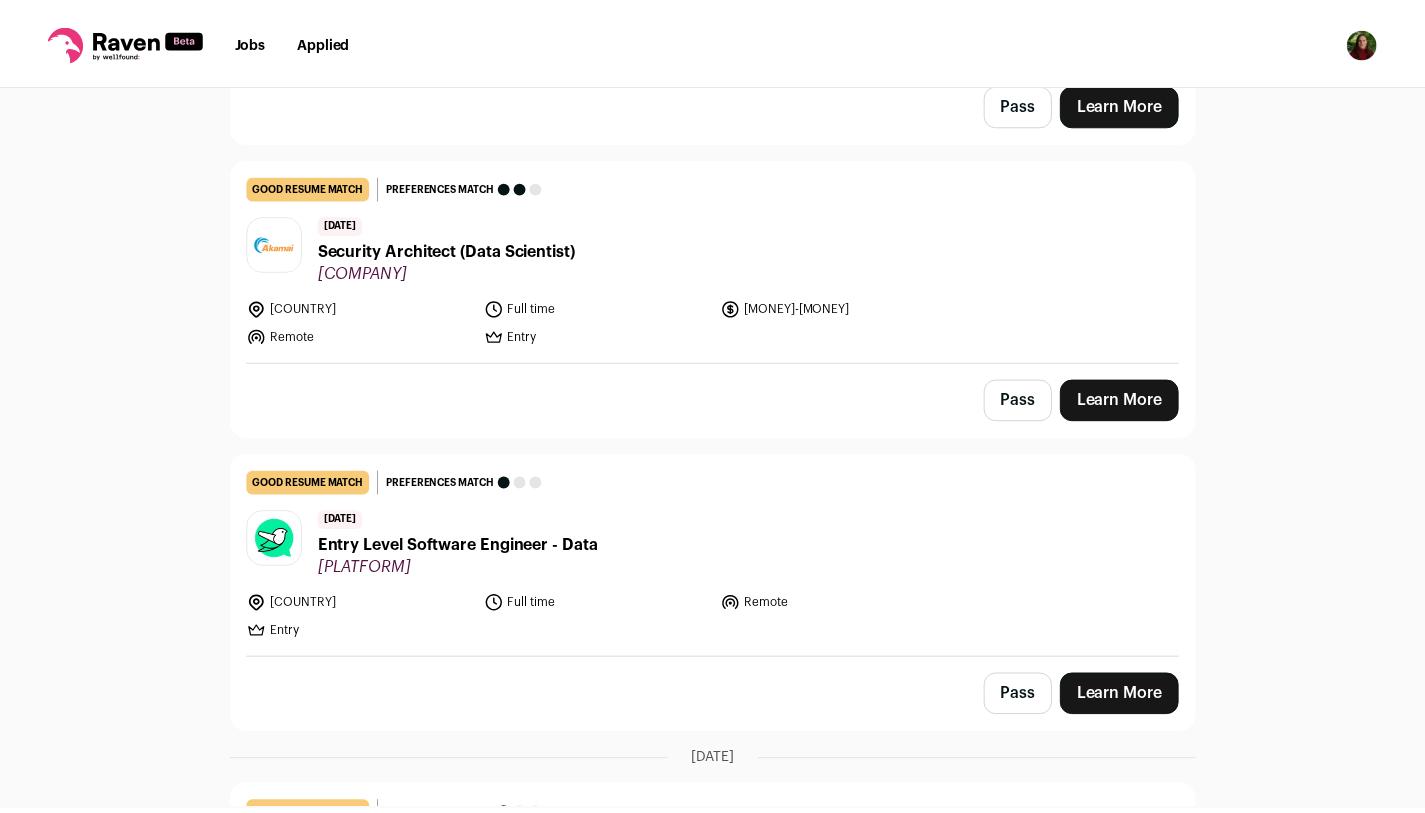 scroll, scrollTop: 549, scrollLeft: 0, axis: vertical 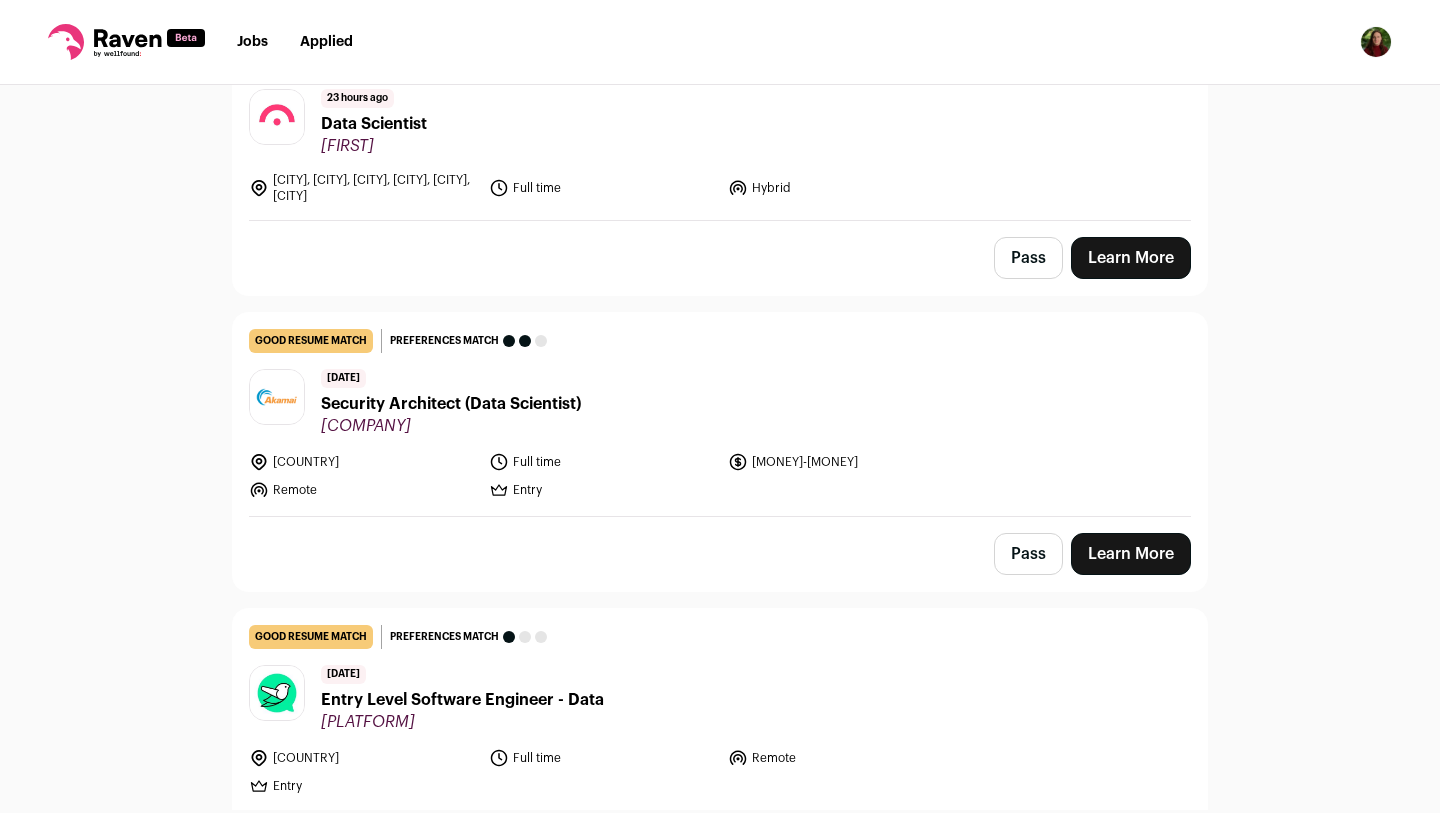 click on "Learn More" at bounding box center [1131, 554] 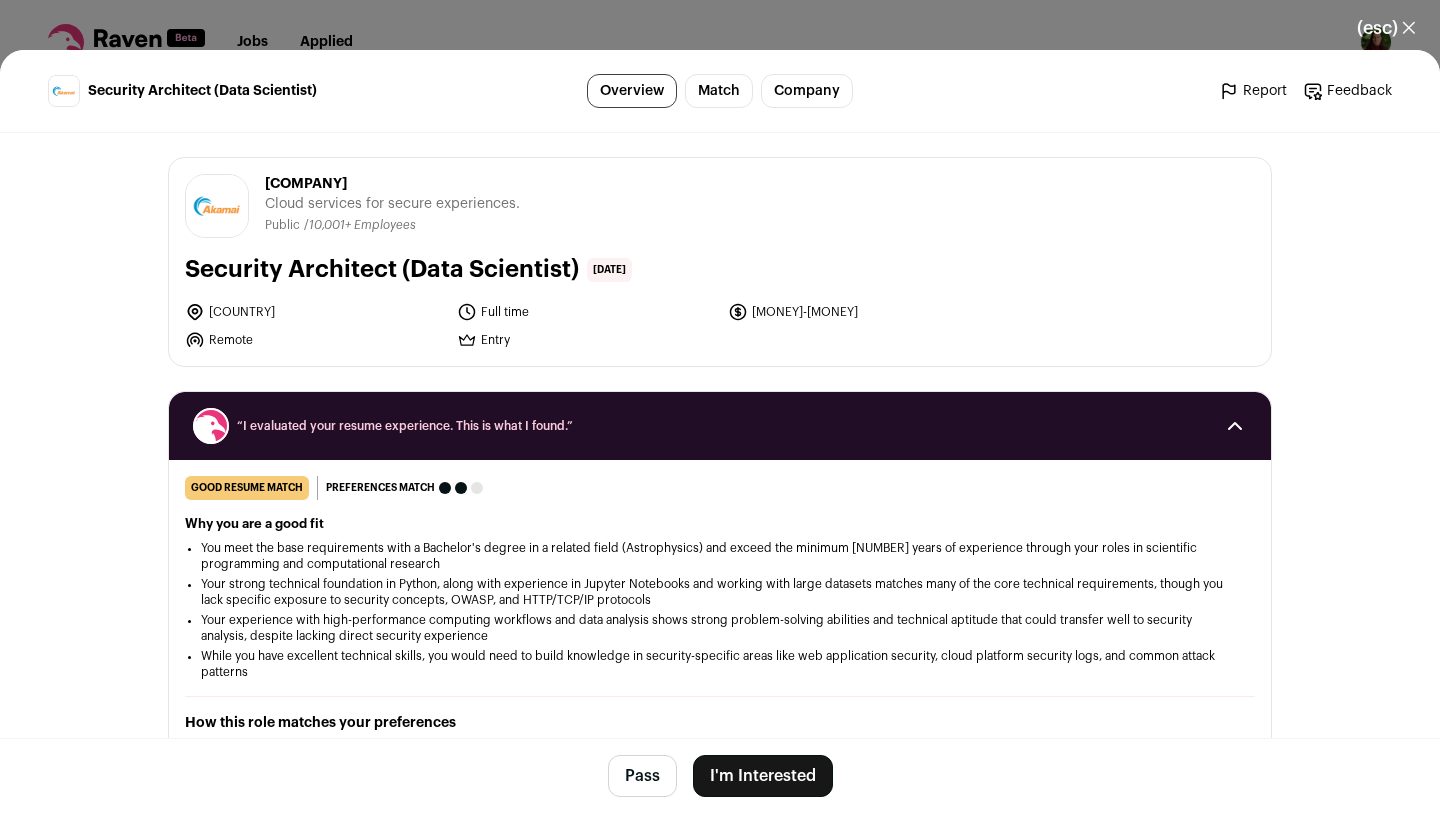 click on "Pass
I'm Interested" at bounding box center [720, 775] 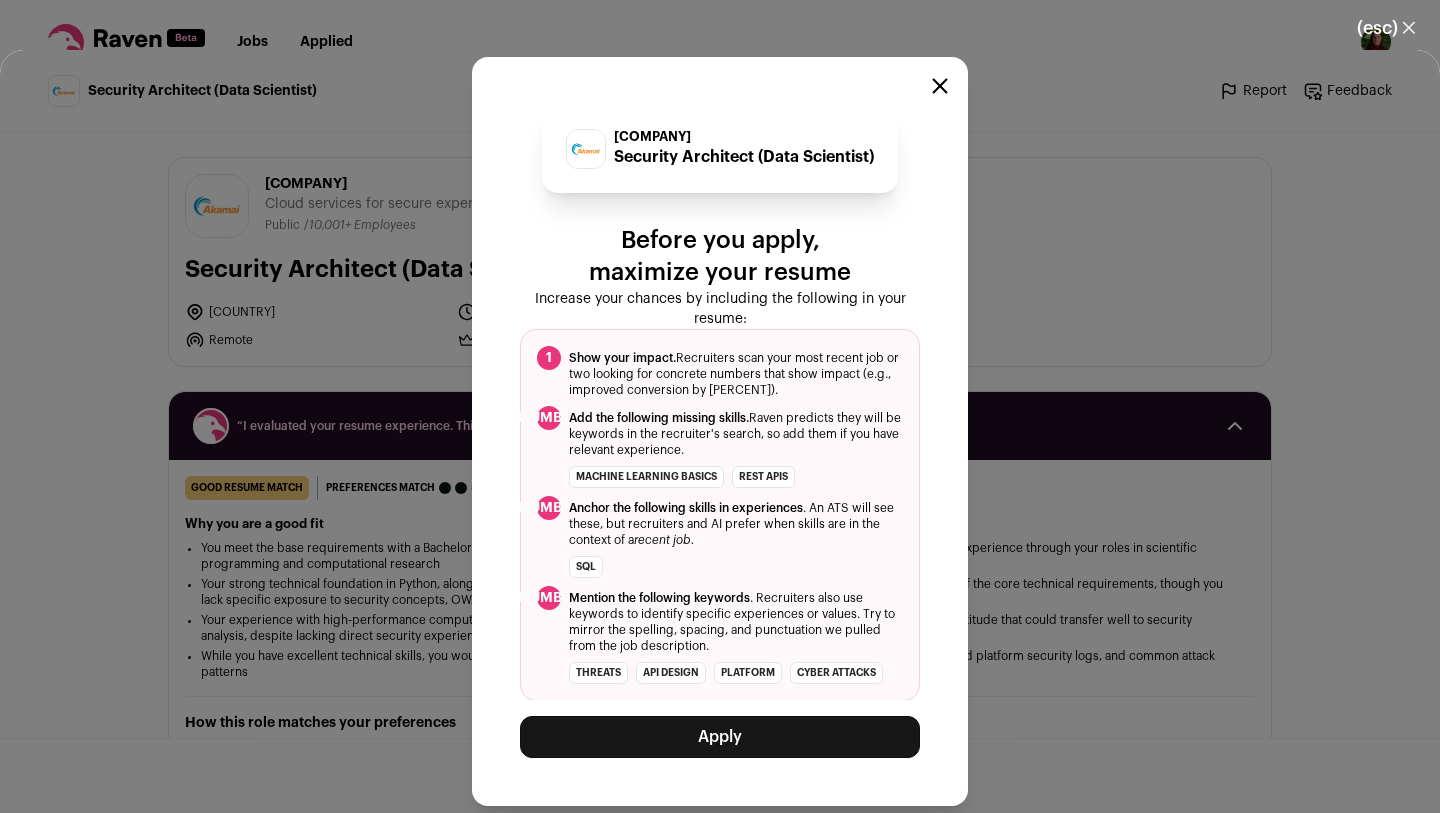 click on "Apply" at bounding box center [720, 737] 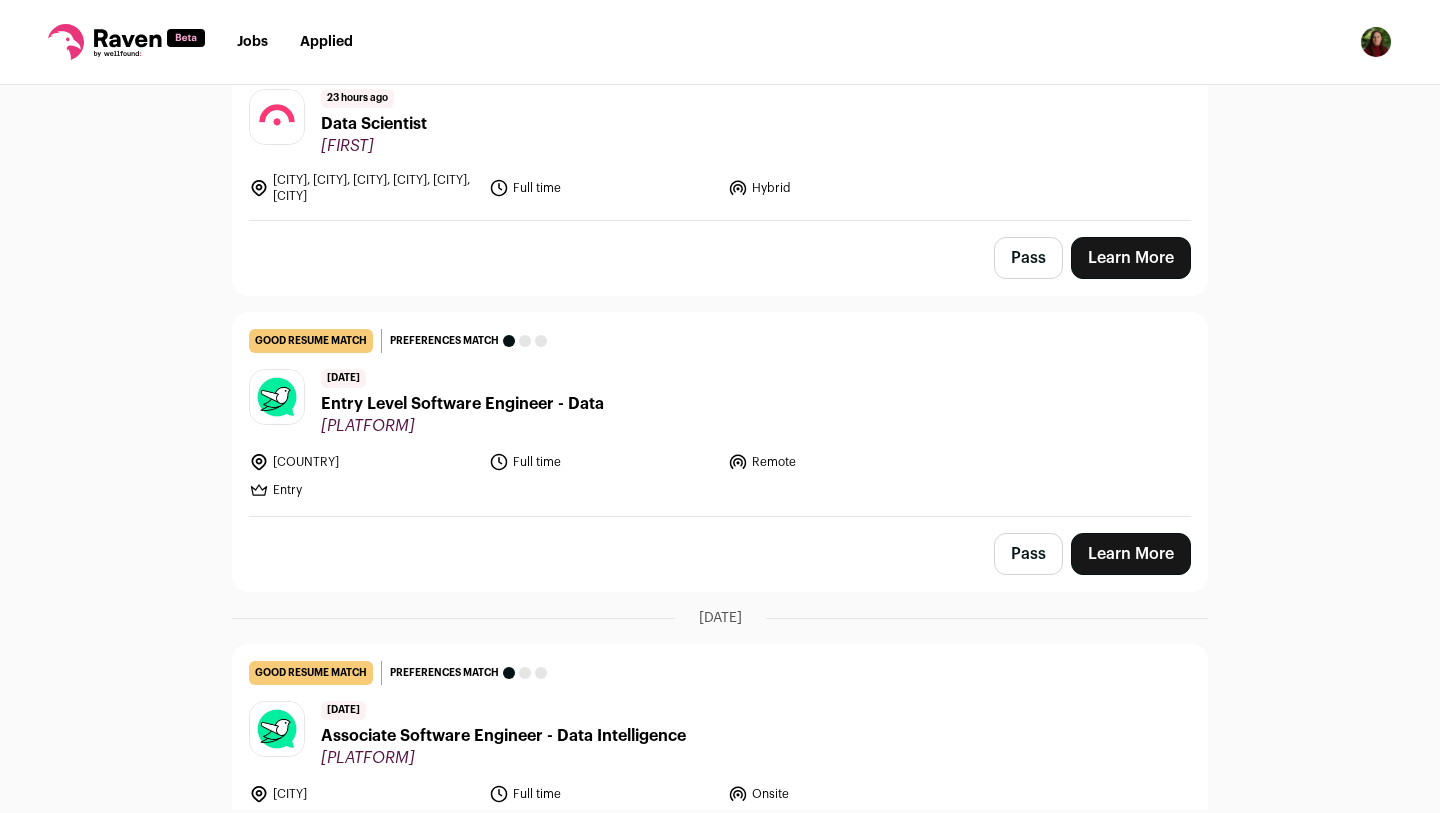 click on "Applied" at bounding box center (326, 42) 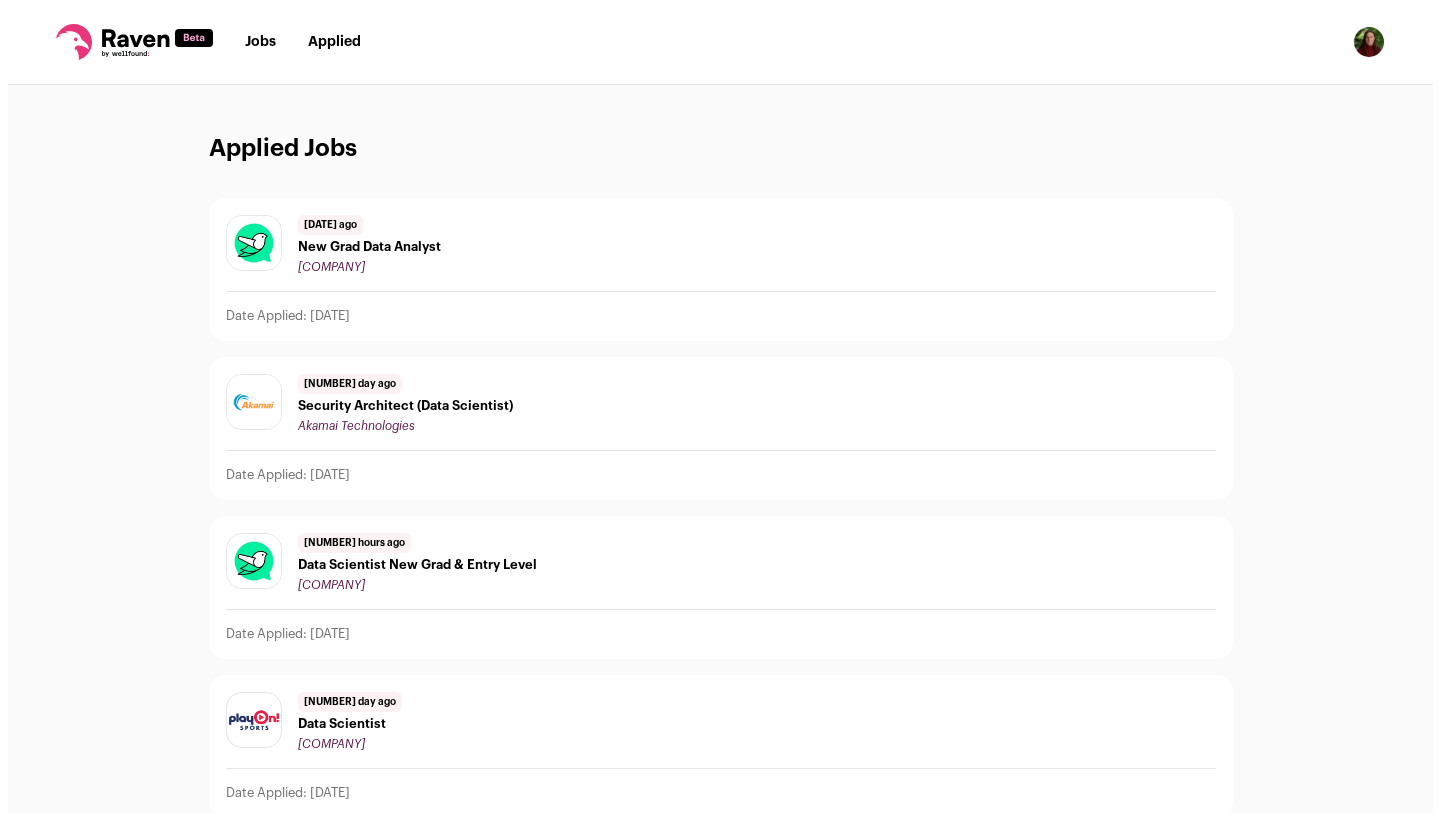 scroll, scrollTop: 0, scrollLeft: 0, axis: both 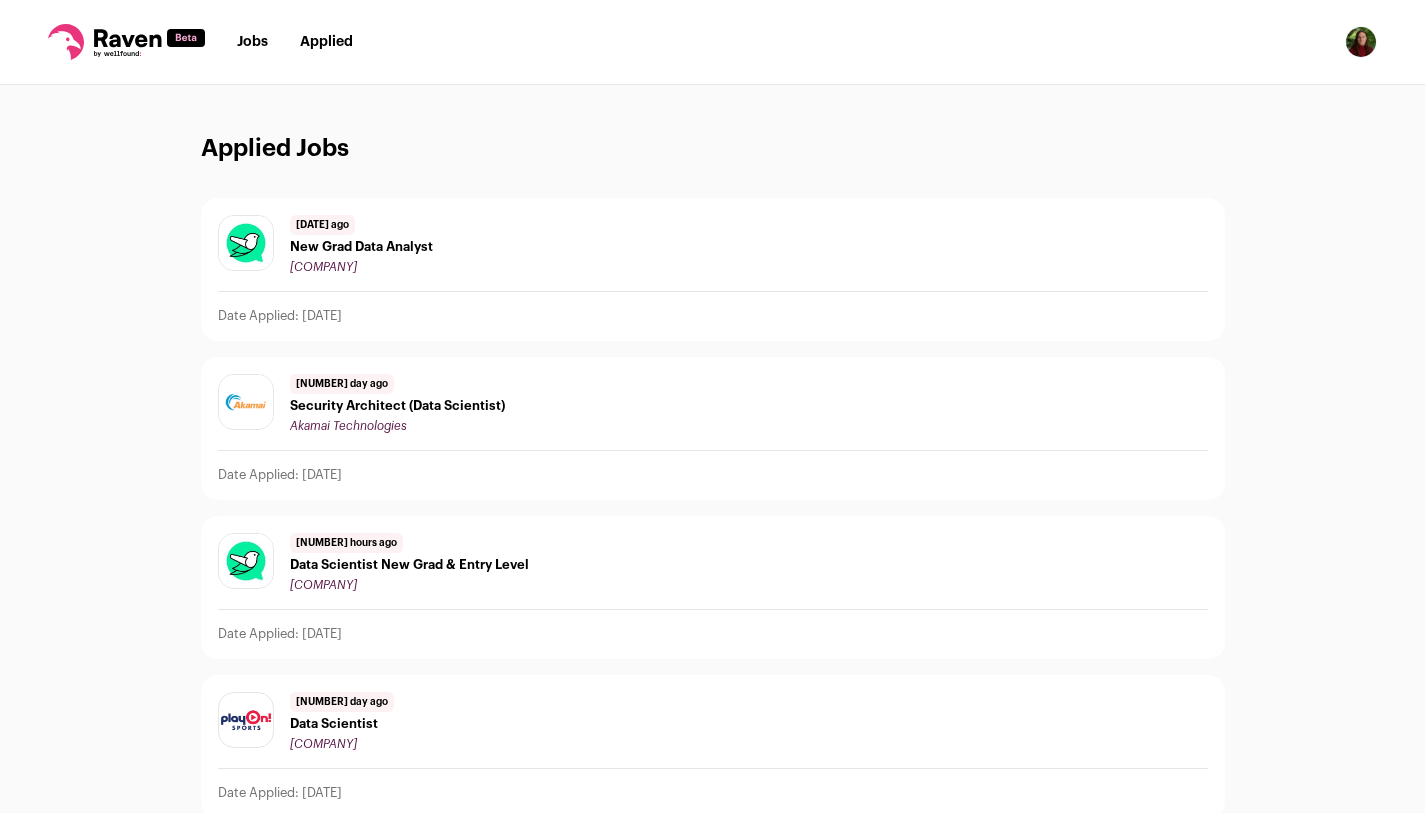 click on "Applied" at bounding box center [326, 42] 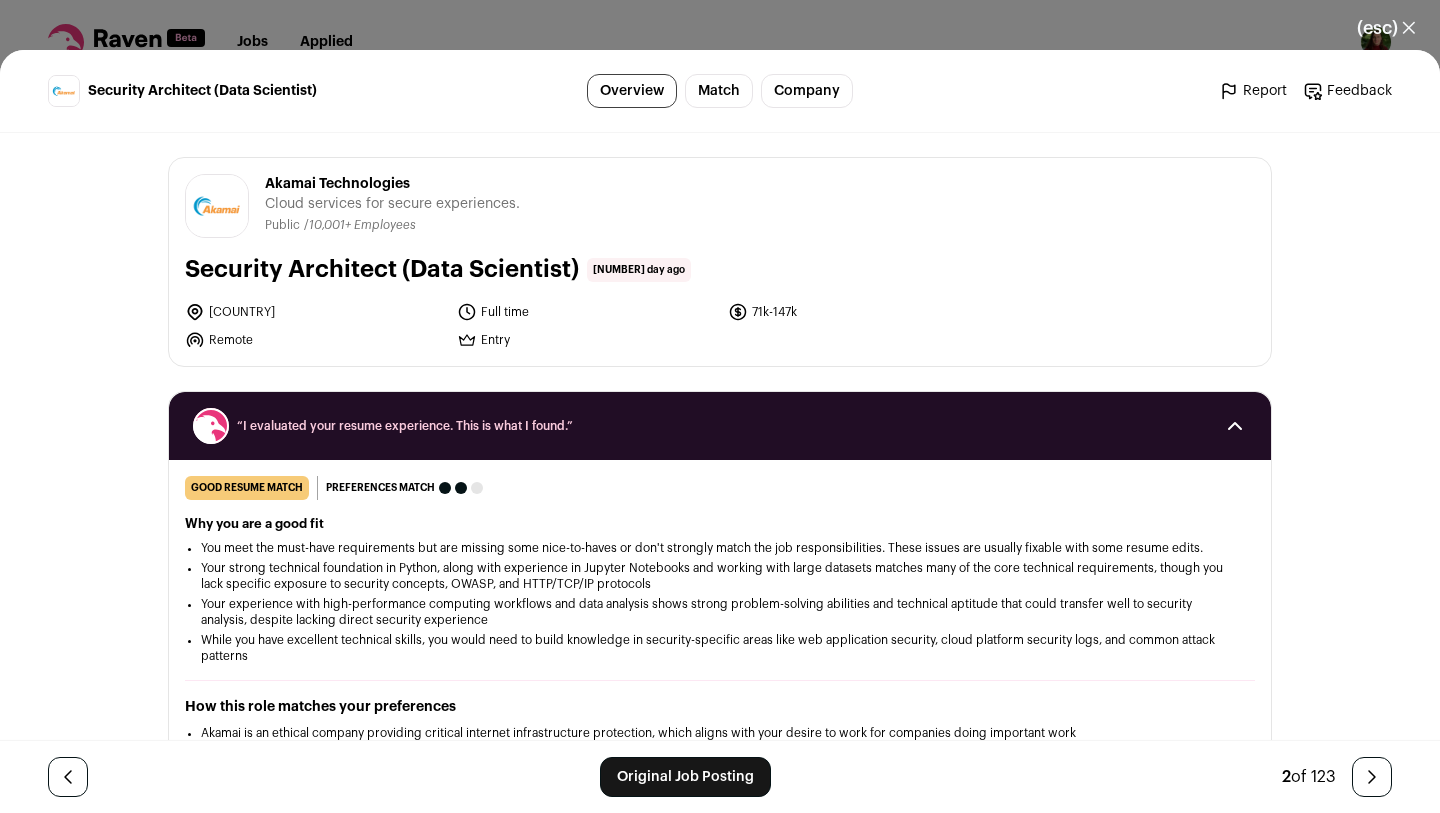 click on "Akamai Technologies
akamai.com" at bounding box center (720, 406) 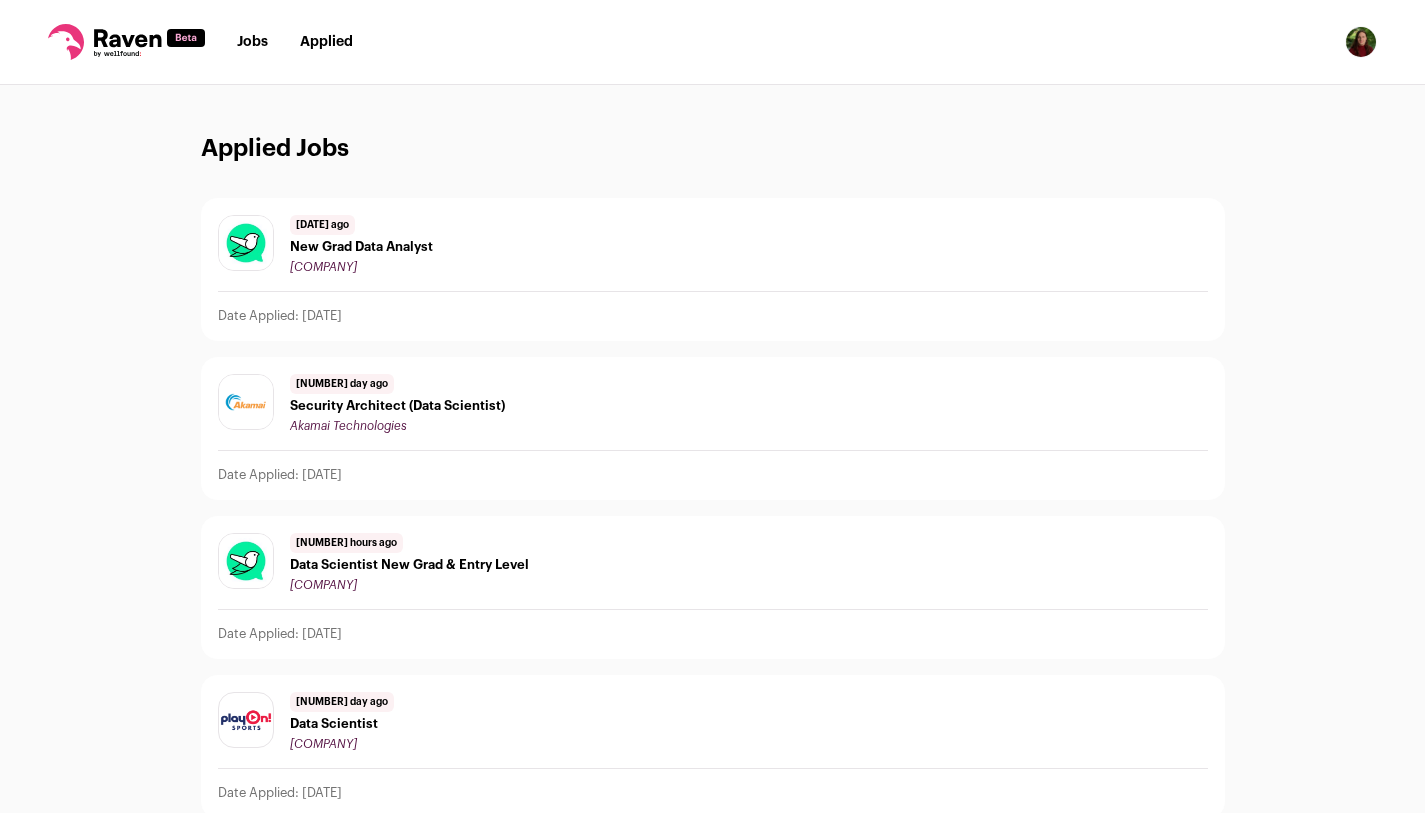 click on "Jobs
Applied
Settings
Notifications
Preferences
Resume
Subscription
FAQs
Logout" at bounding box center [712, 42] 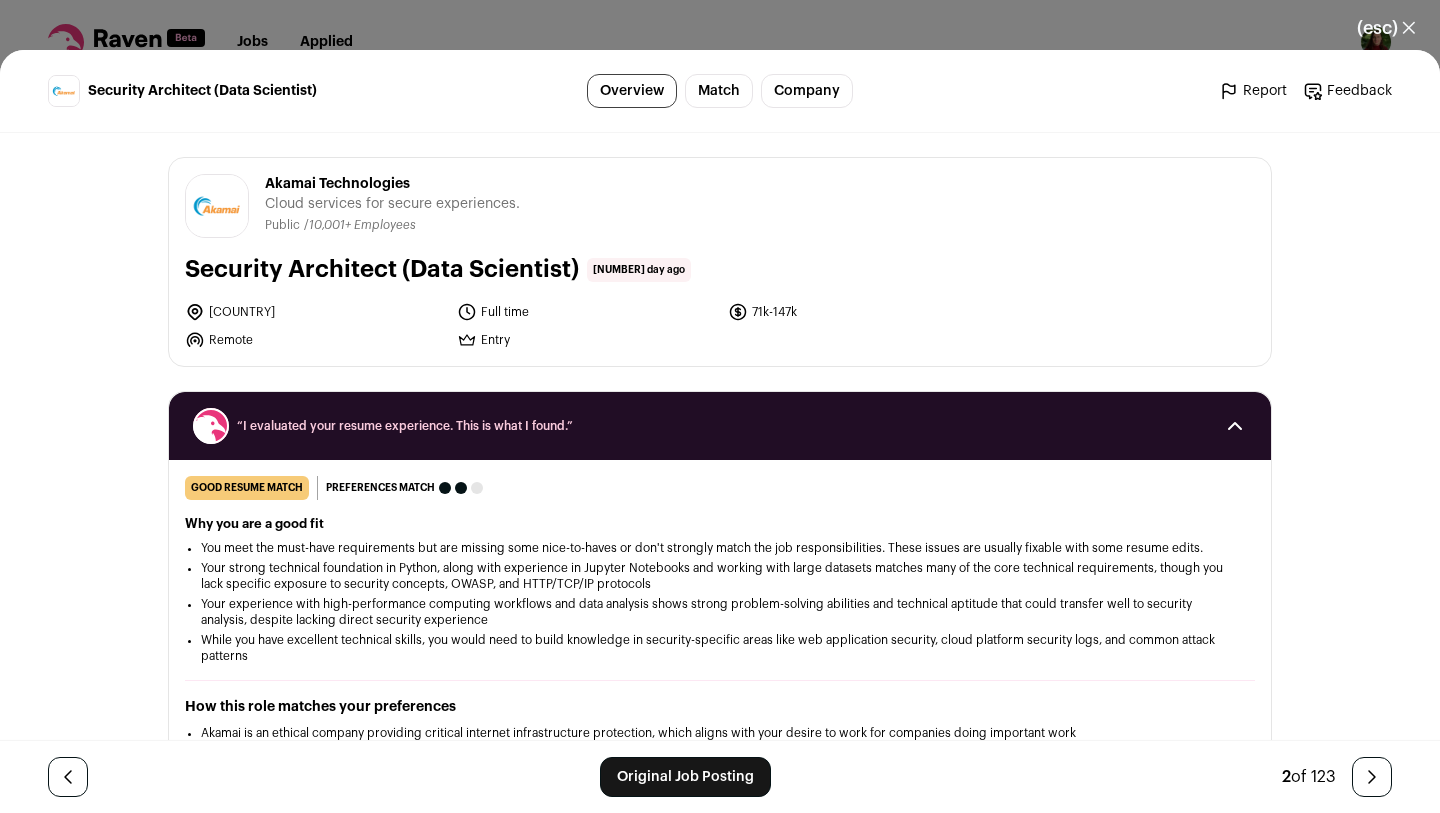 click on "Original Job Posting" at bounding box center (685, 777) 